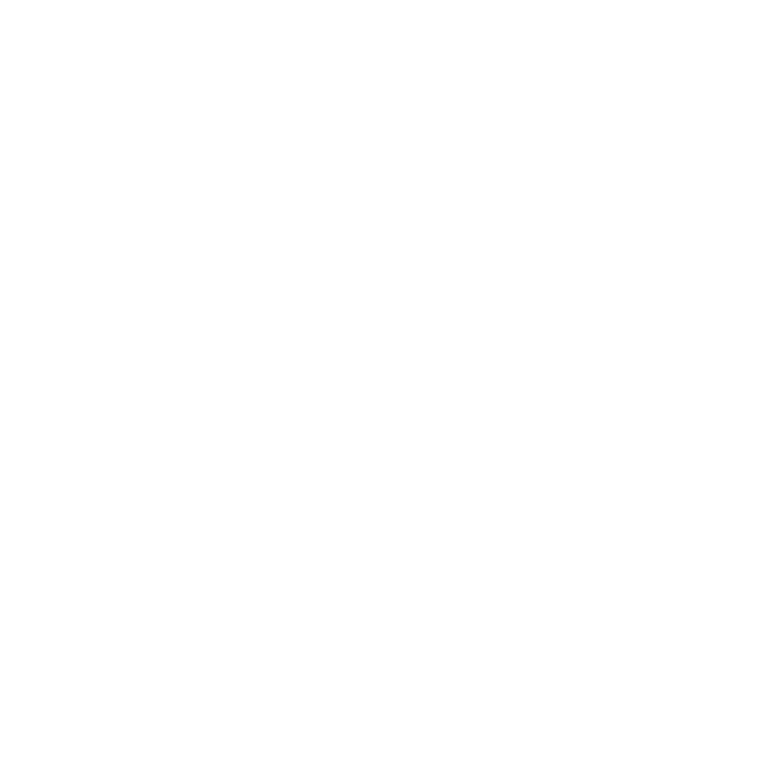 scroll, scrollTop: 0, scrollLeft: 0, axis: both 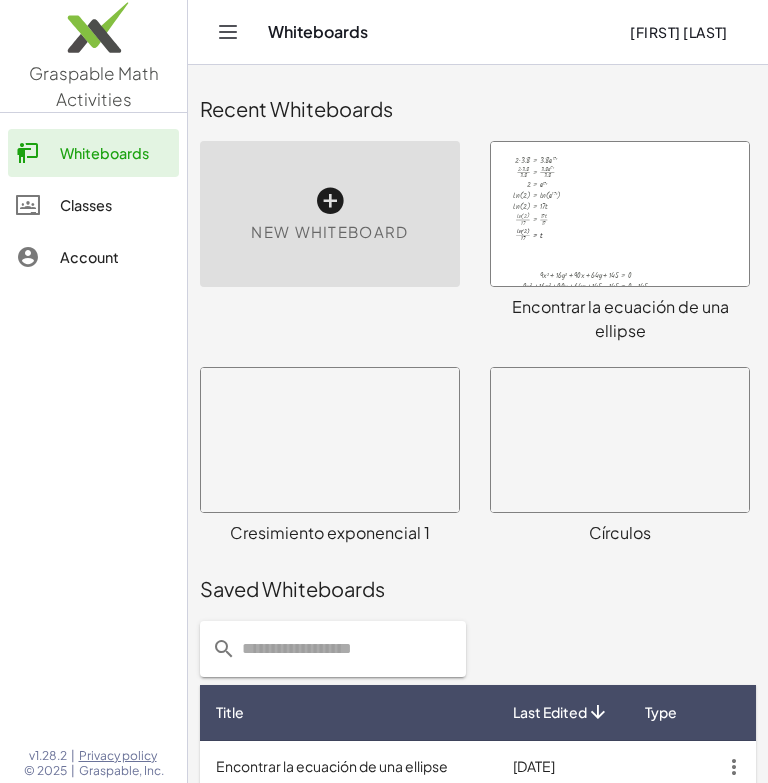 click at bounding box center [330, 201] 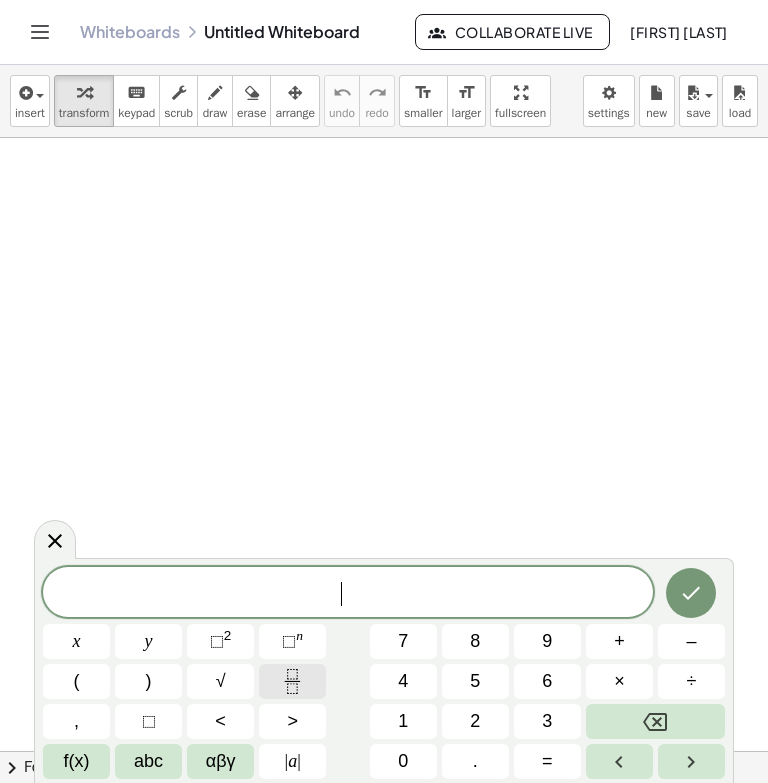 click at bounding box center [292, 681] 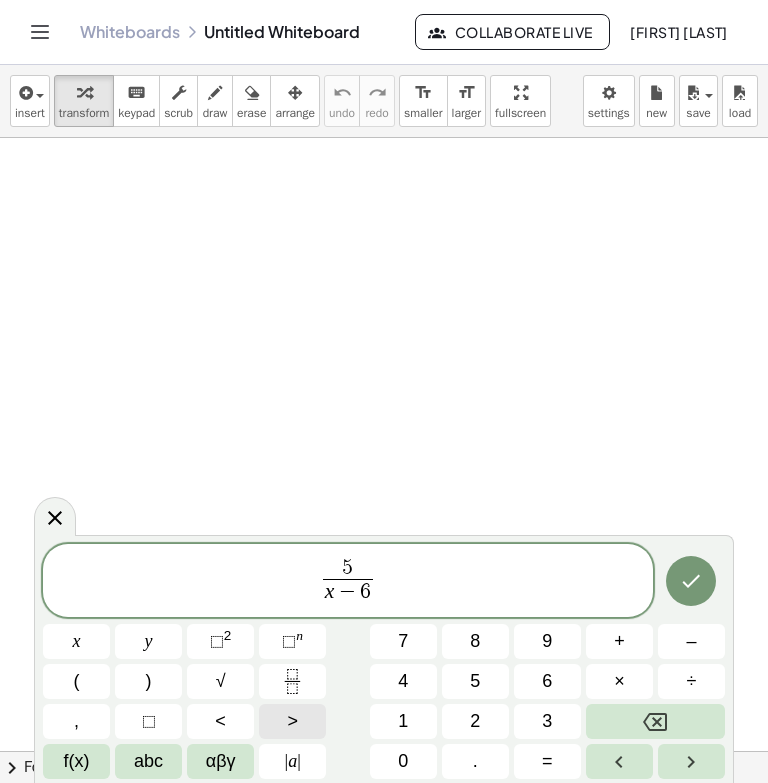 click on ">" at bounding box center [292, 721] 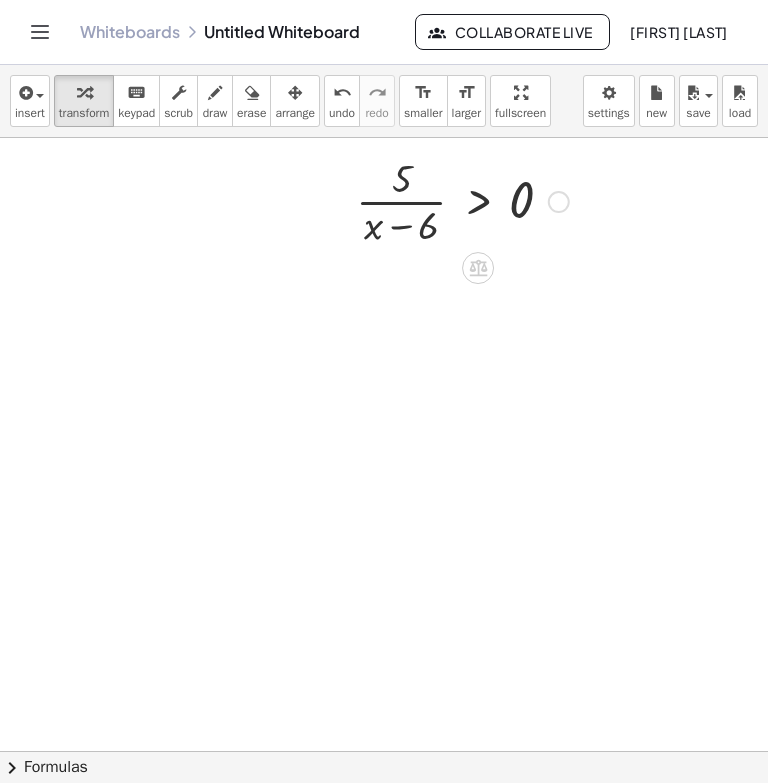 click at bounding box center (559, 202) 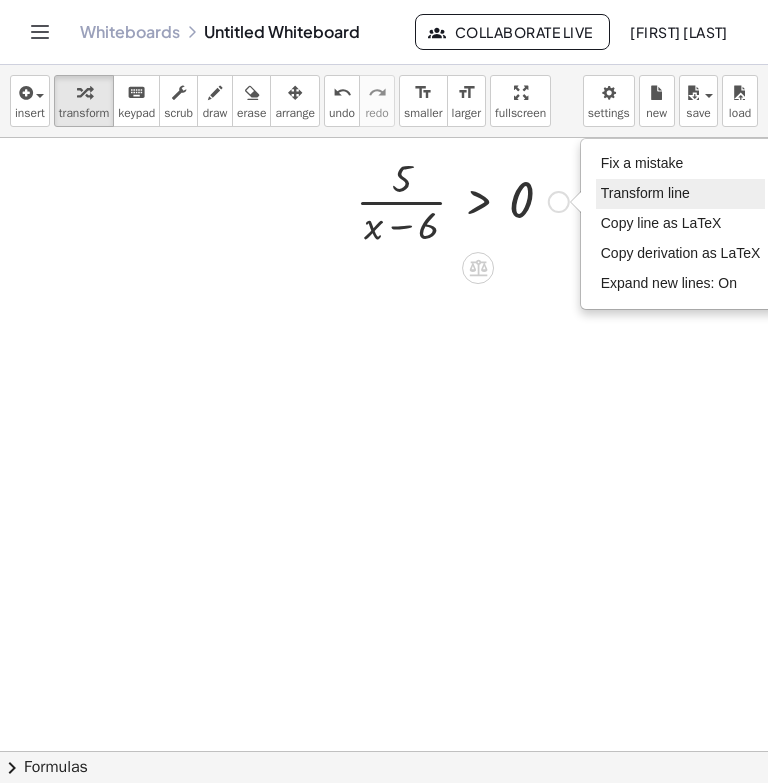 click on "Transform line" at bounding box center (681, 194) 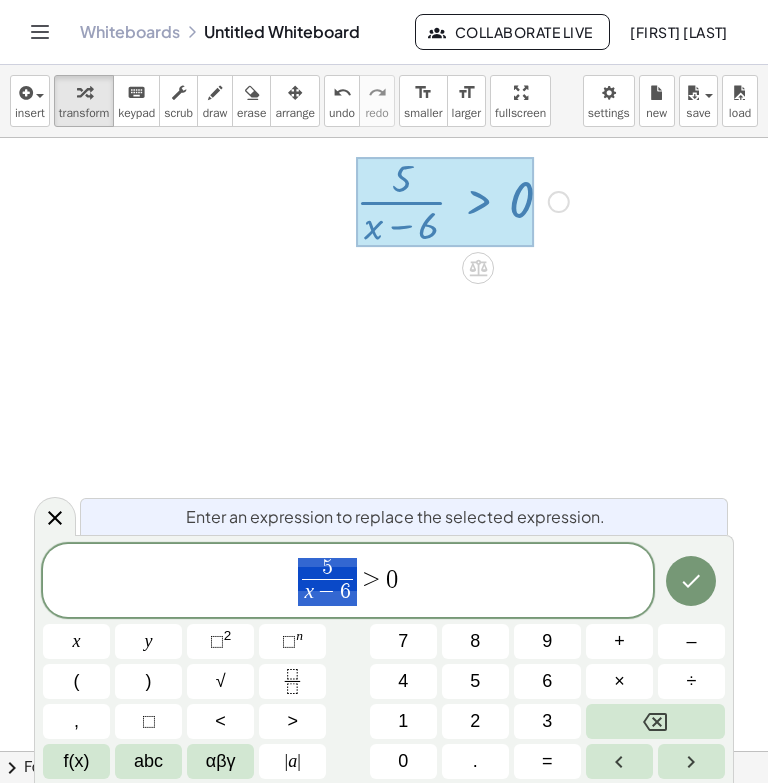 drag, startPoint x: 360, startPoint y: 567, endPoint x: 317, endPoint y: 567, distance: 43 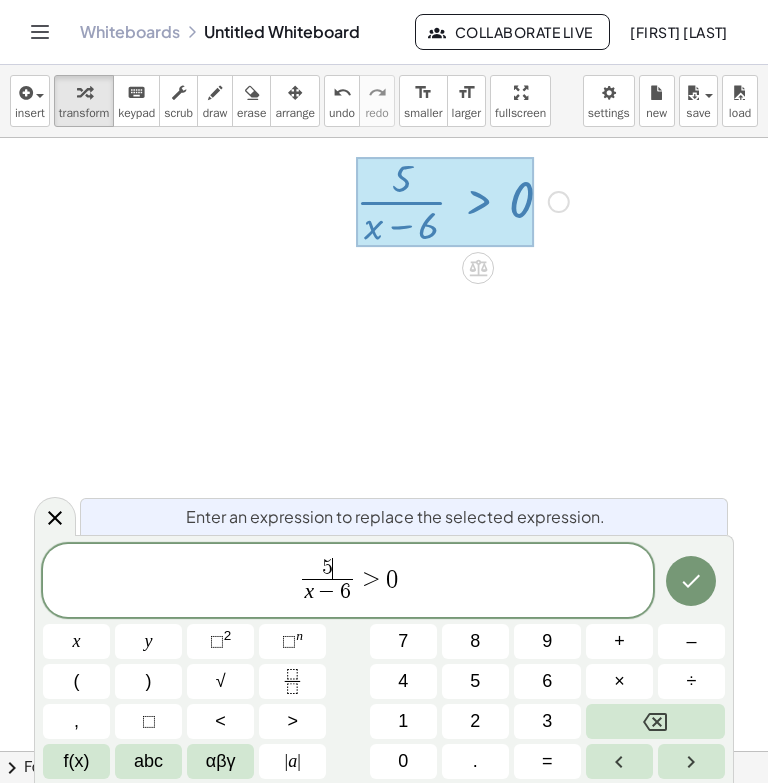 click on "5 ​" at bounding box center [327, 569] 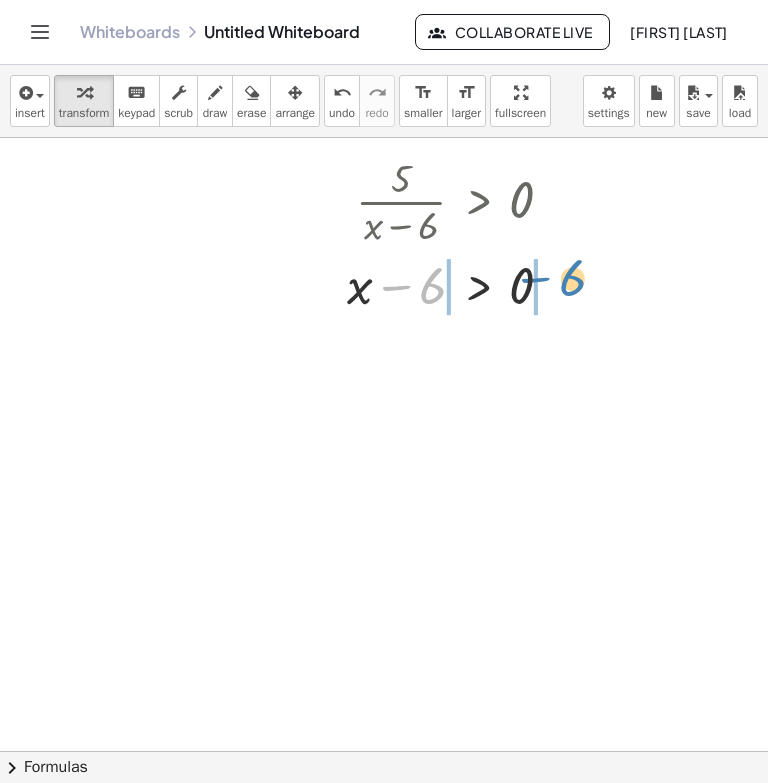 drag, startPoint x: 423, startPoint y: 300, endPoint x: 562, endPoint y: 298, distance: 139.01439 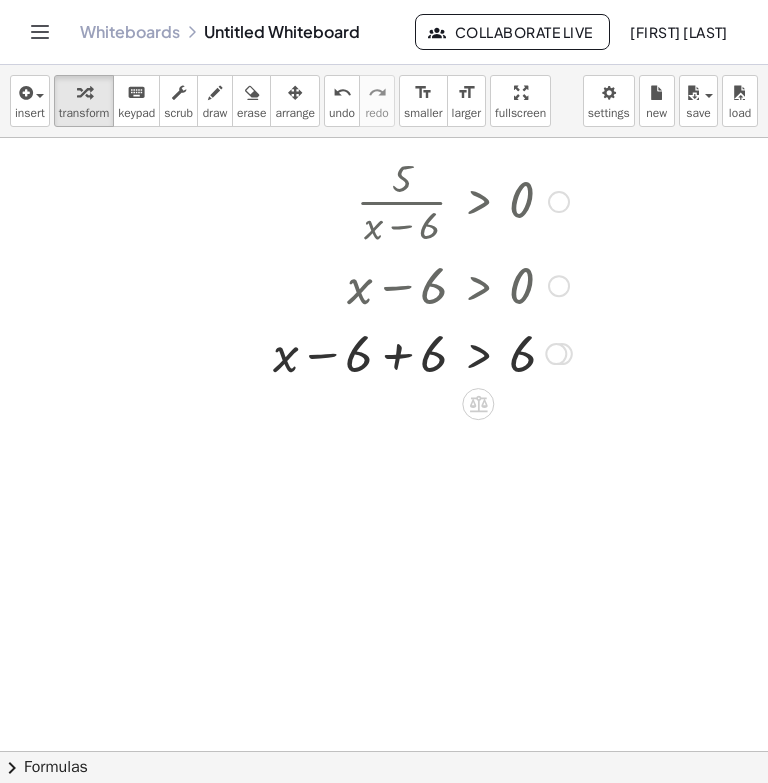 click at bounding box center (422, 352) 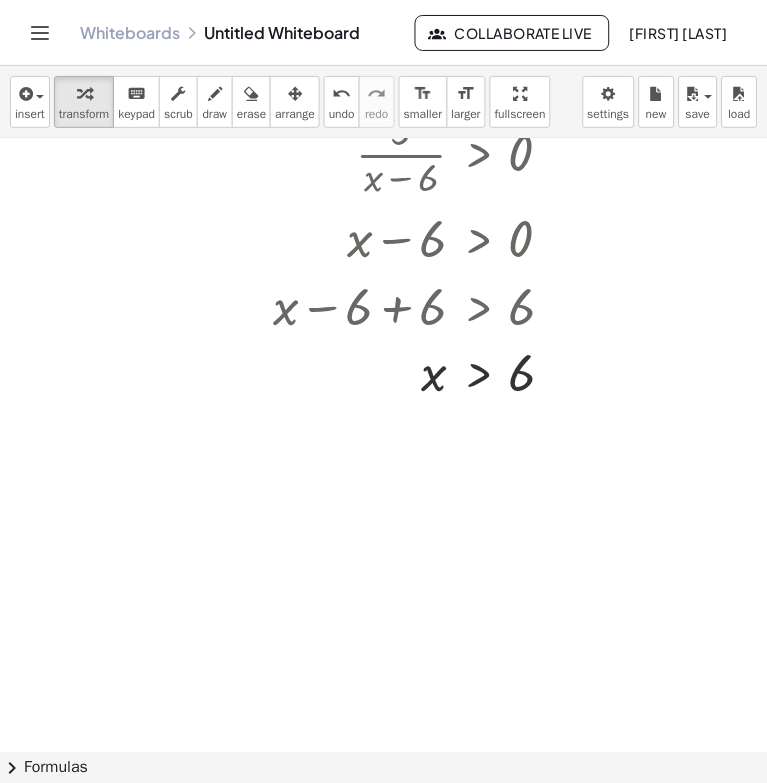 scroll, scrollTop: 0, scrollLeft: 0, axis: both 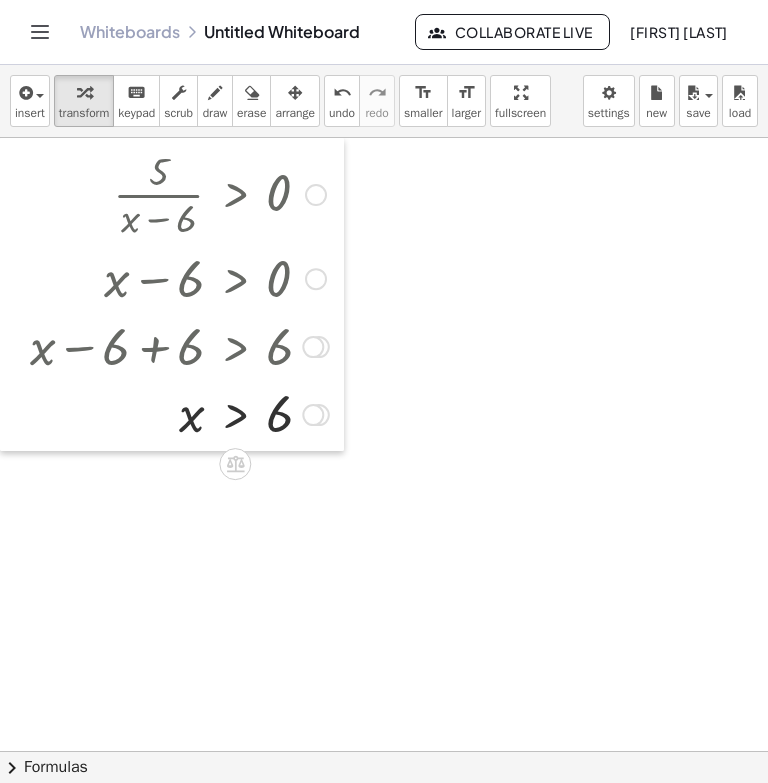 drag, startPoint x: 257, startPoint y: 337, endPoint x: -48, endPoint y: 275, distance: 311.23785 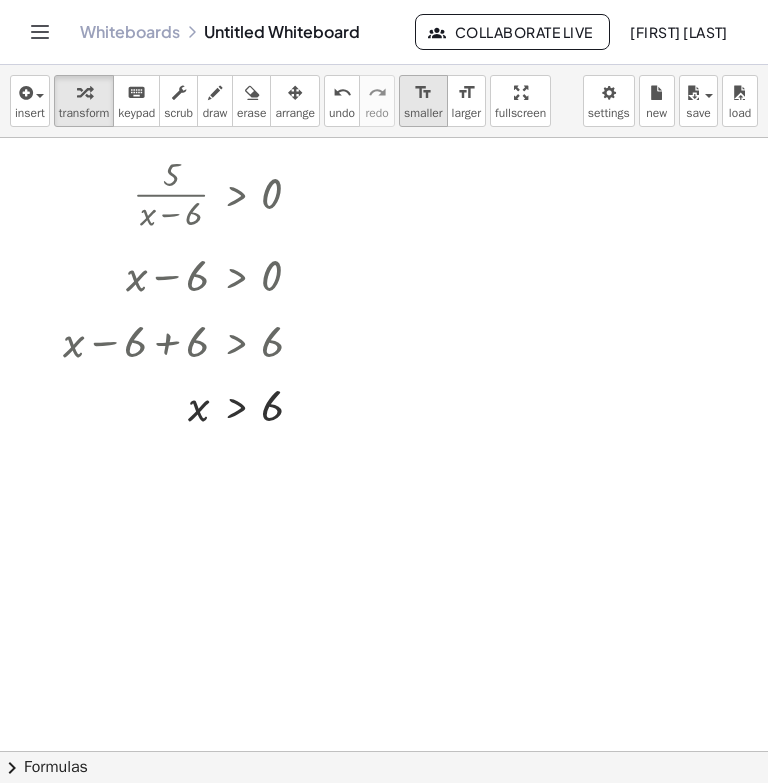 click on "smaller" at bounding box center (423, 113) 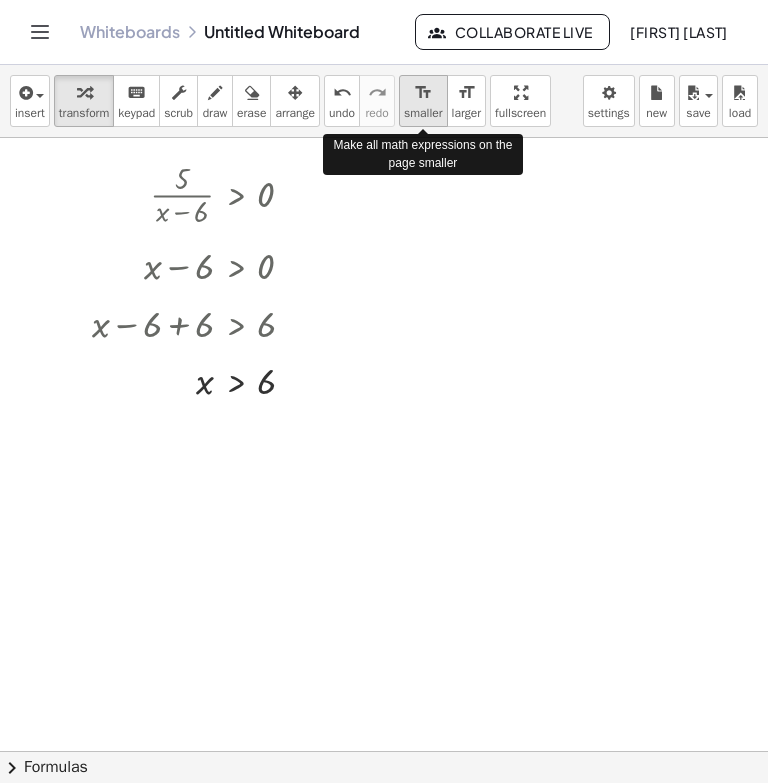 click on "smaller" at bounding box center (423, 113) 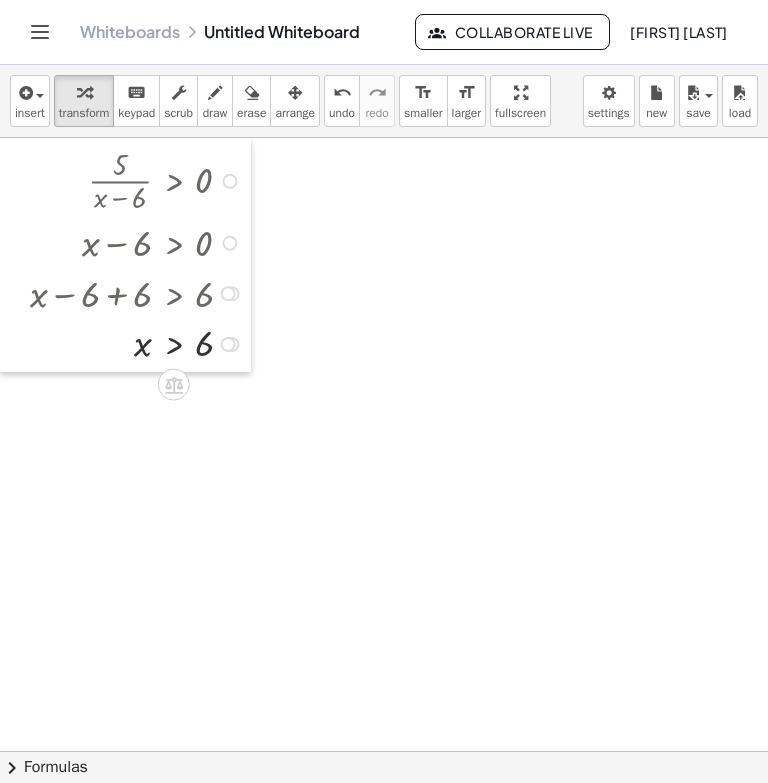 drag, startPoint x: 25, startPoint y: 165, endPoint x: -12, endPoint y: 159, distance: 37.48333 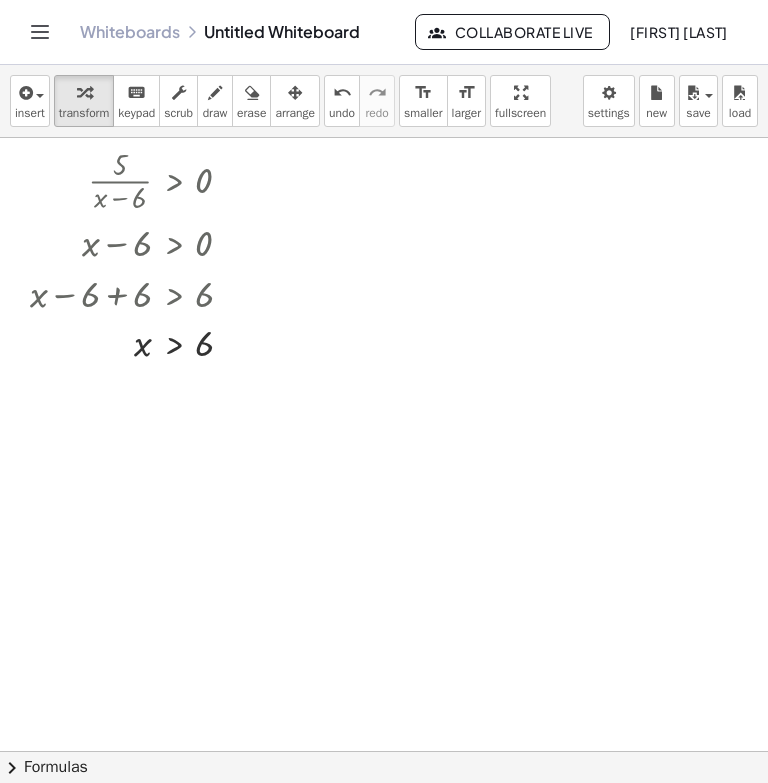 click at bounding box center (384, 751) 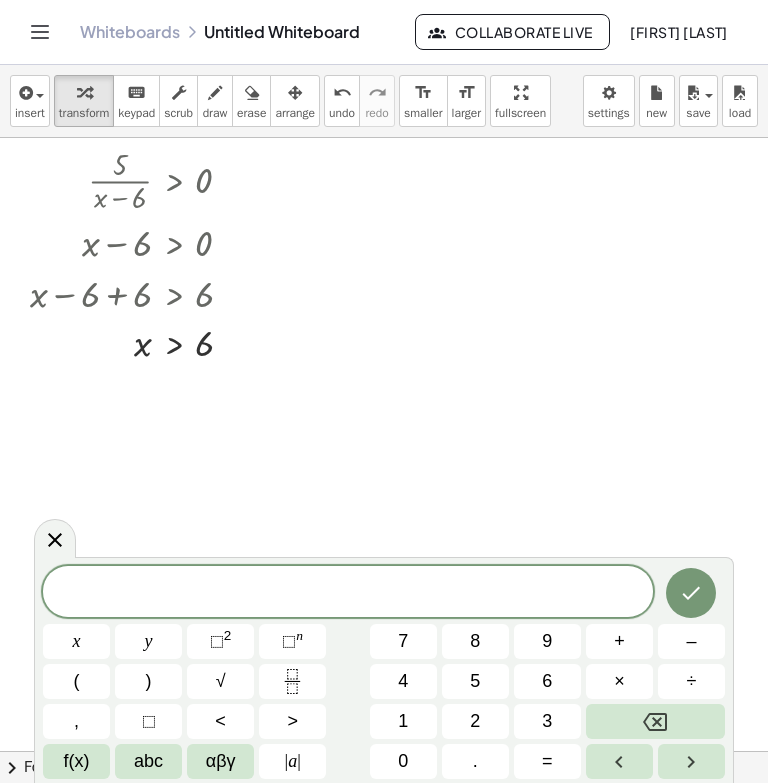 click at bounding box center (384, 751) 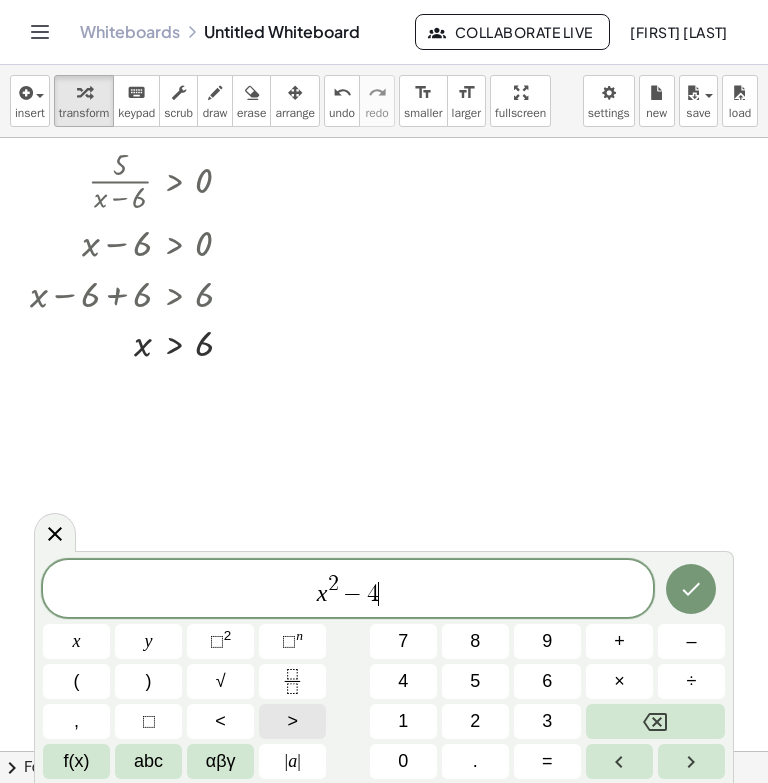 click on ">" at bounding box center (292, 721) 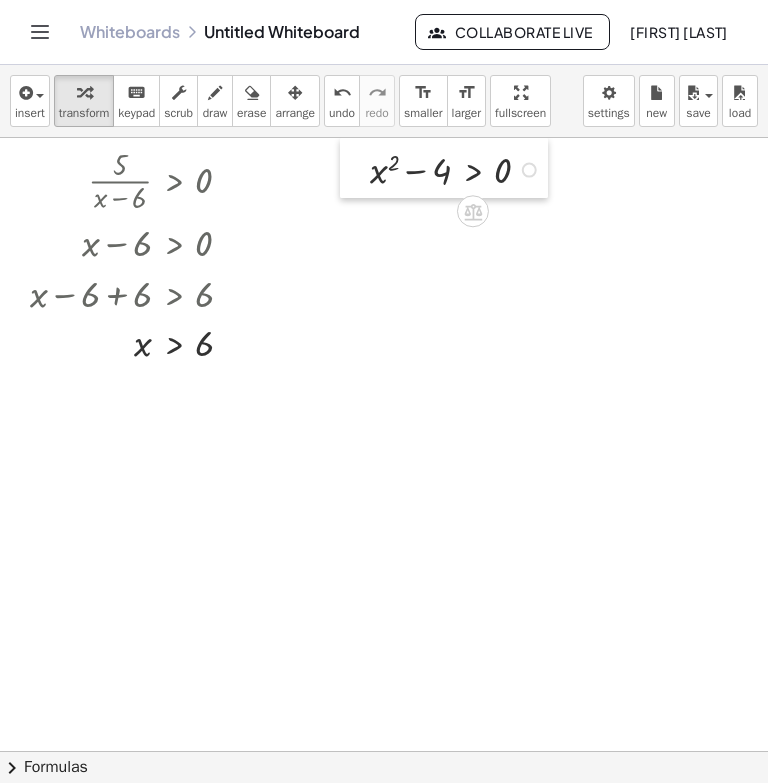 drag, startPoint x: 404, startPoint y: 193, endPoint x: 352, endPoint y: 155, distance: 64.40497 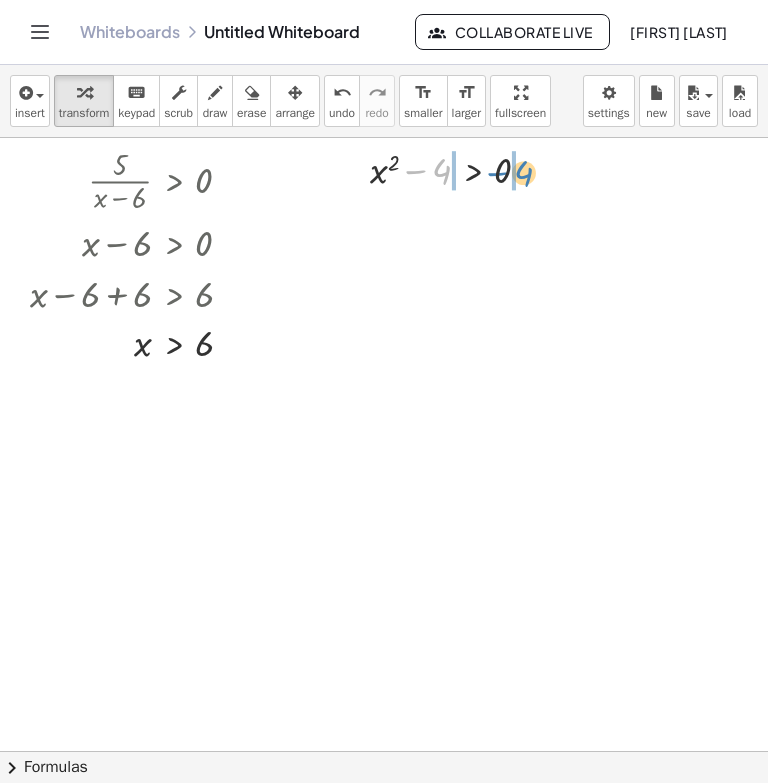 drag, startPoint x: 436, startPoint y: 173, endPoint x: 518, endPoint y: 175, distance: 82.02438 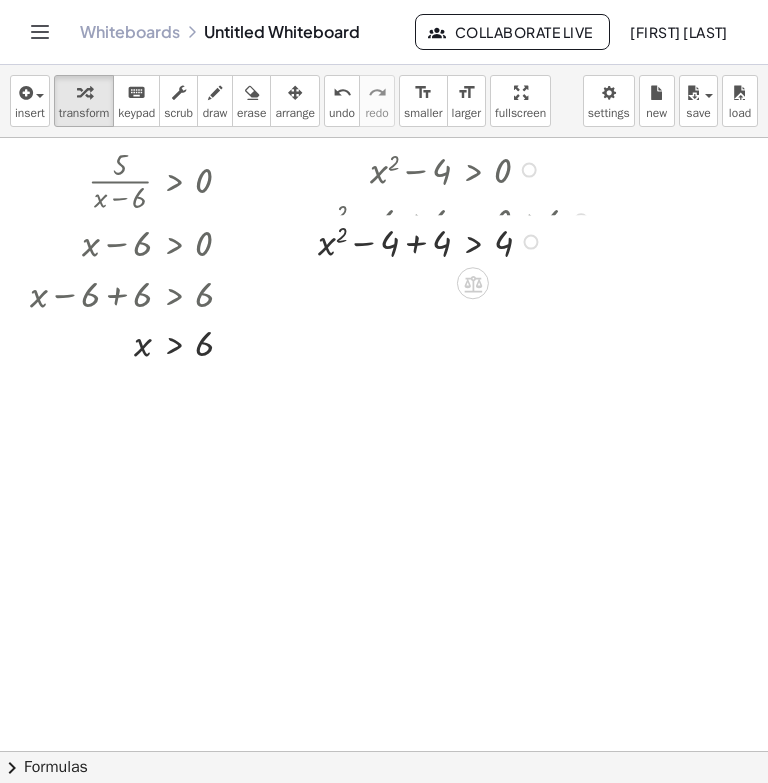 drag, startPoint x: 532, startPoint y: 221, endPoint x: 531, endPoint y: 249, distance: 28.01785 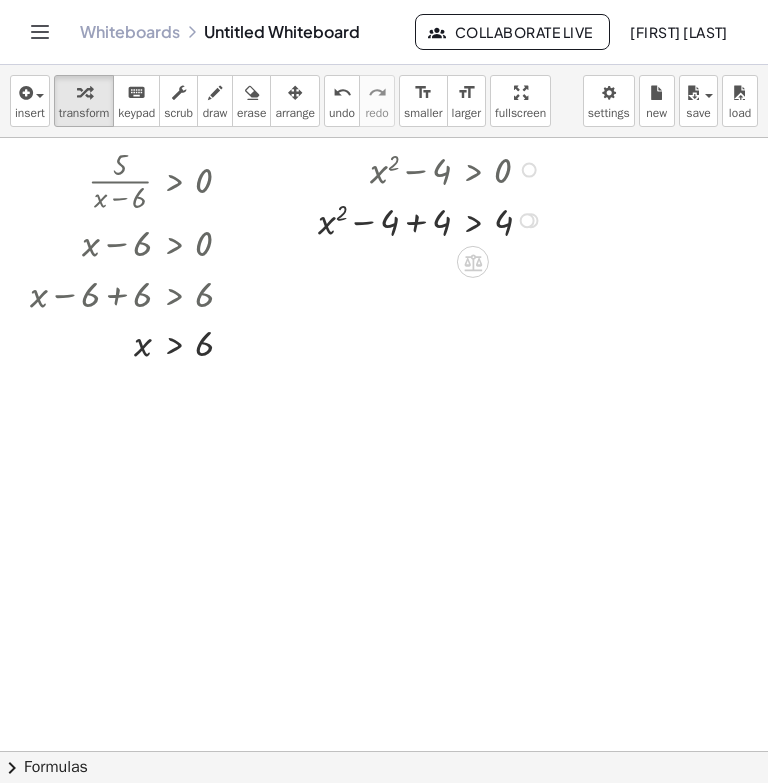 click at bounding box center [433, 218] 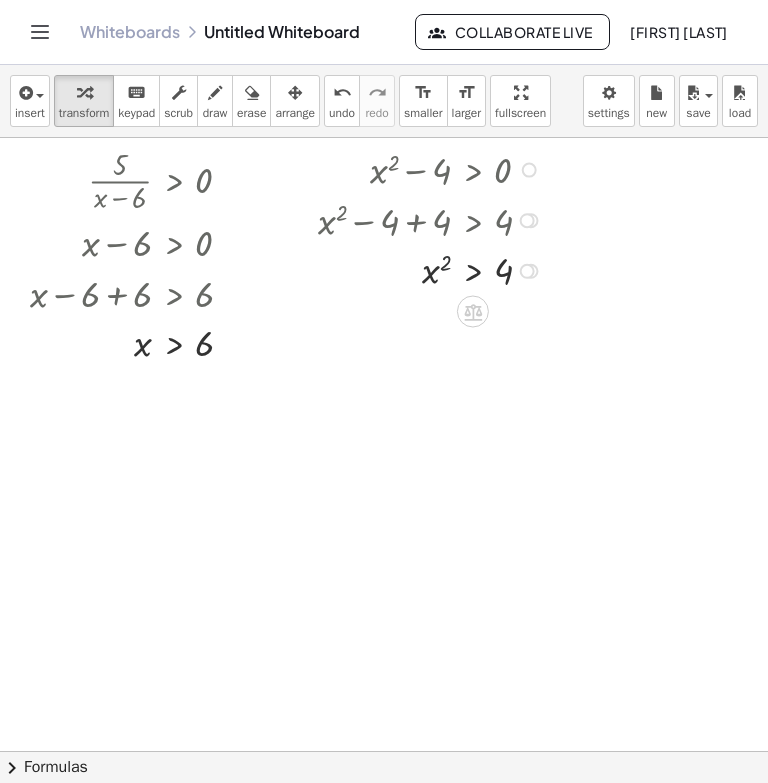 click at bounding box center (433, 269) 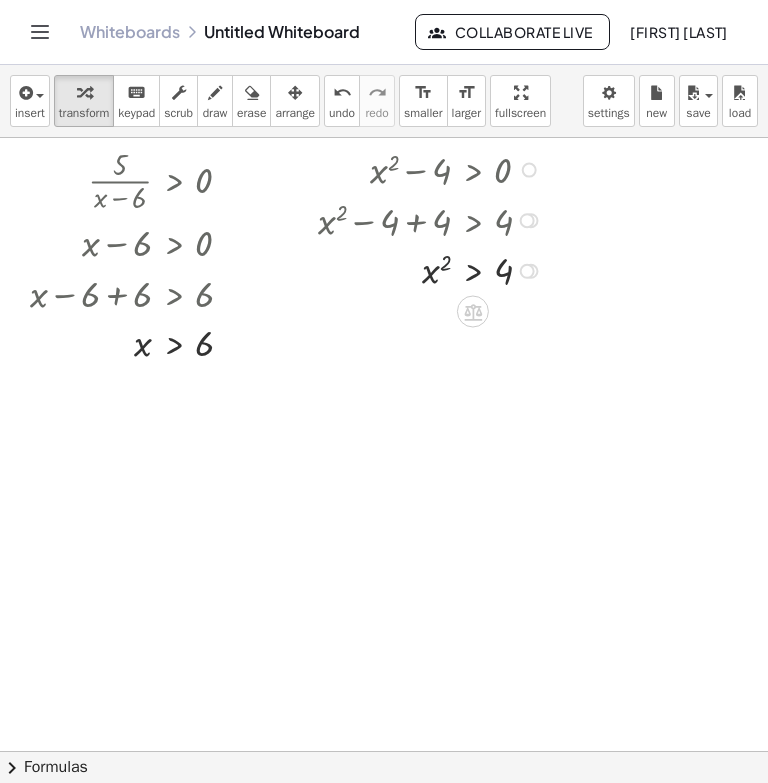 click at bounding box center [433, 269] 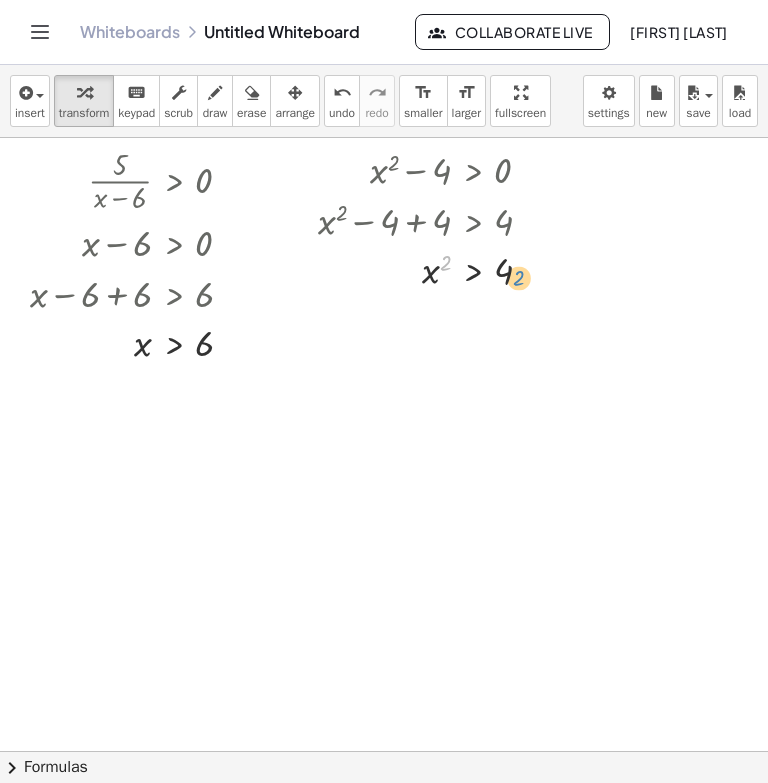 drag, startPoint x: 445, startPoint y: 255, endPoint x: 508, endPoint y: 268, distance: 64.327286 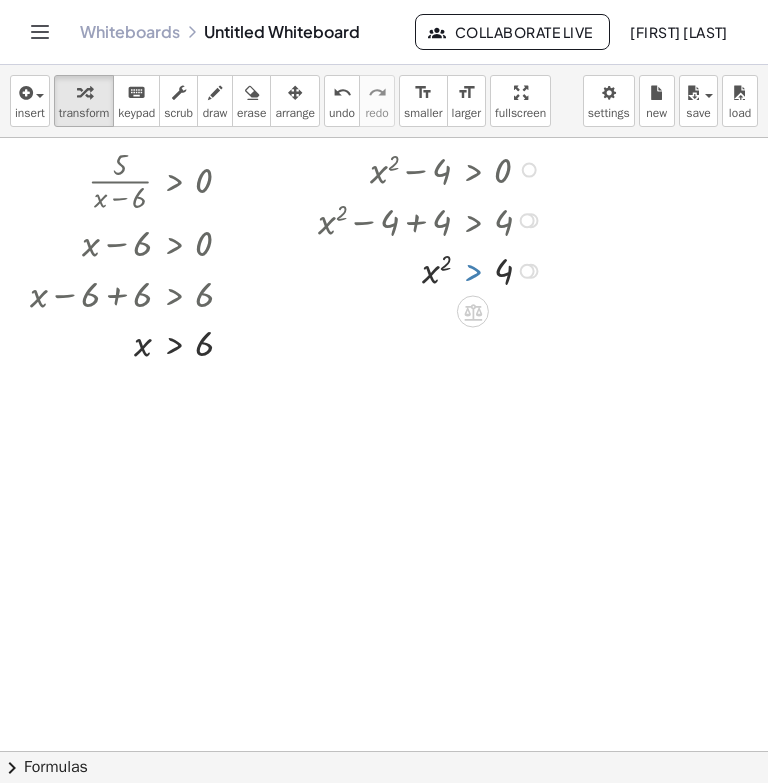 click at bounding box center [433, 269] 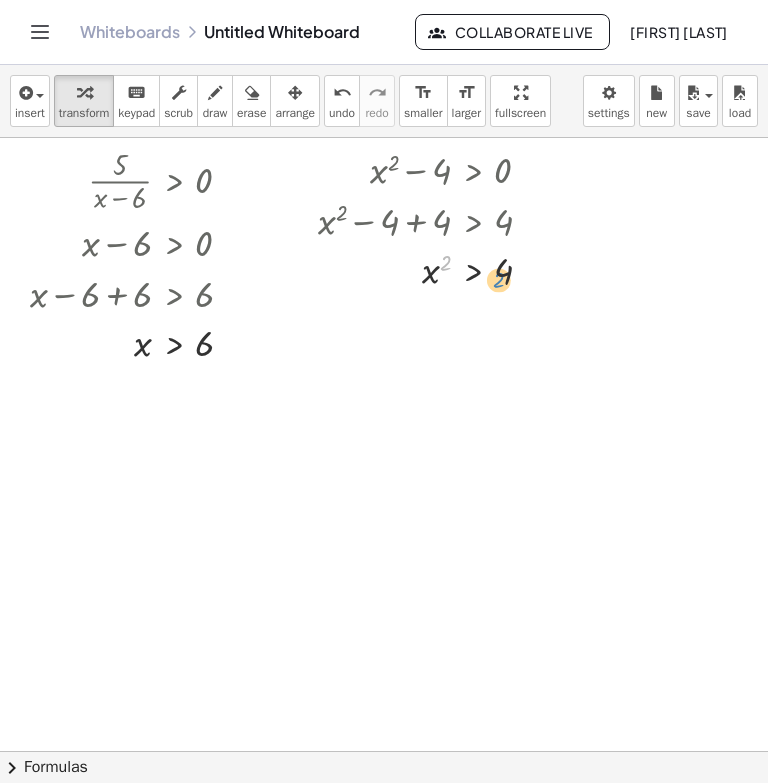 drag, startPoint x: 445, startPoint y: 261, endPoint x: 484, endPoint y: 279, distance: 42.953465 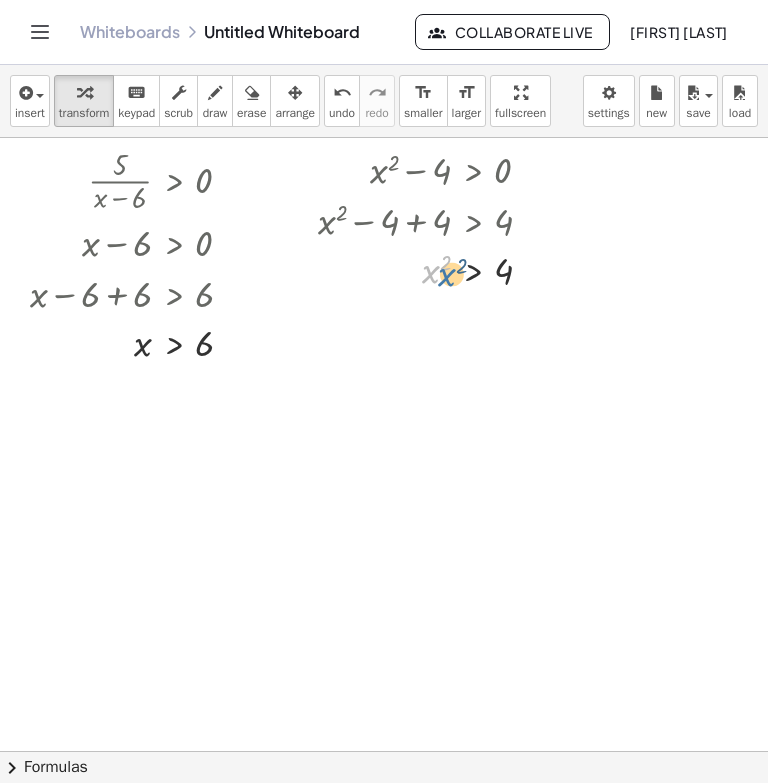 drag, startPoint x: 424, startPoint y: 267, endPoint x: 440, endPoint y: 270, distance: 16.27882 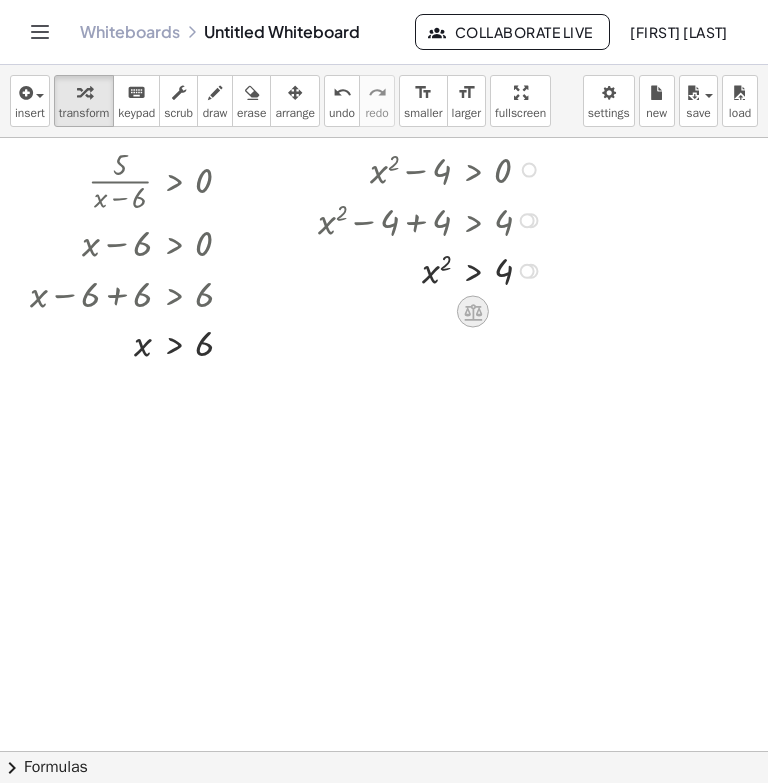 click 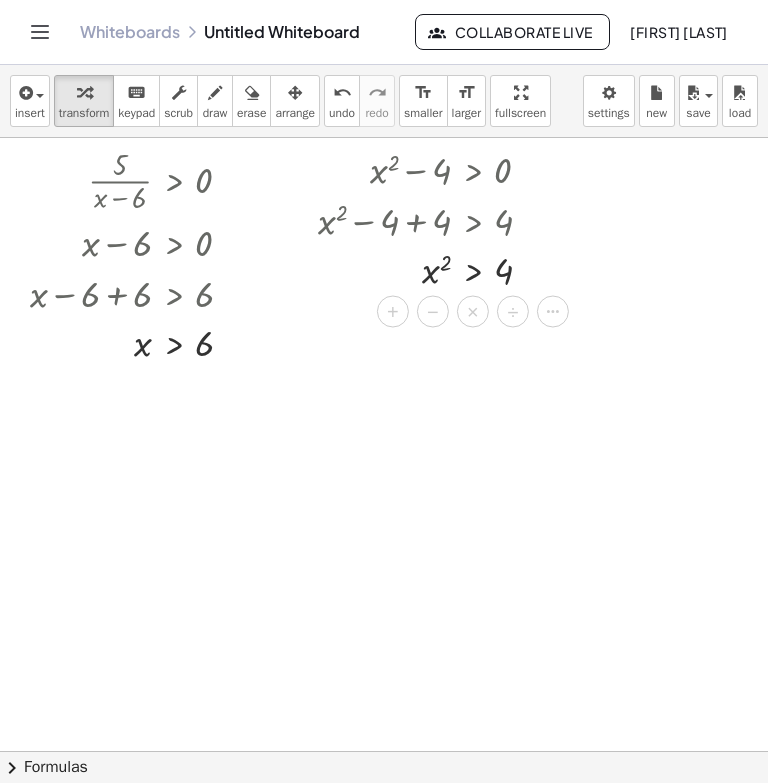 click at bounding box center [384, 751] 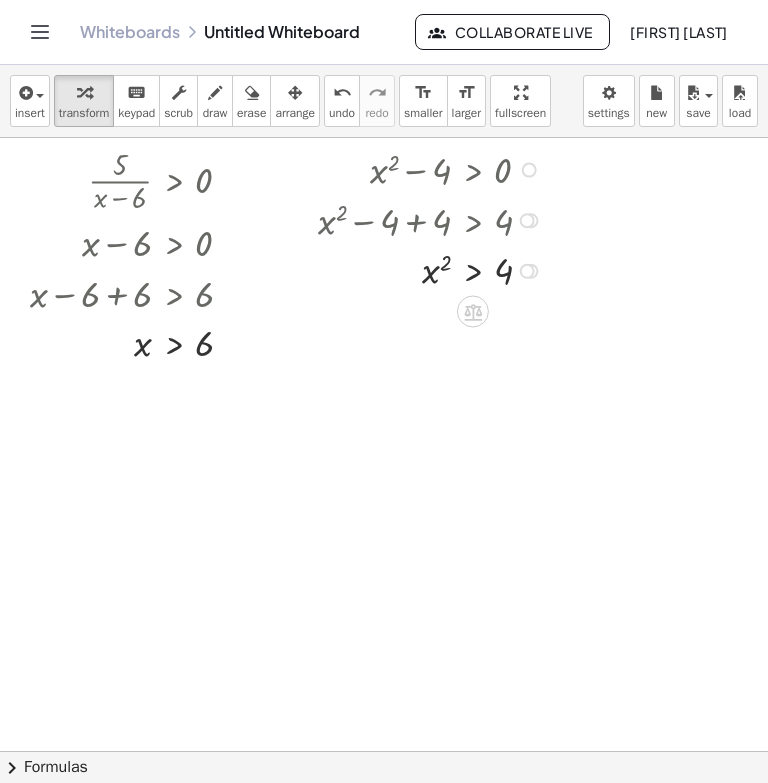 click at bounding box center (433, 269) 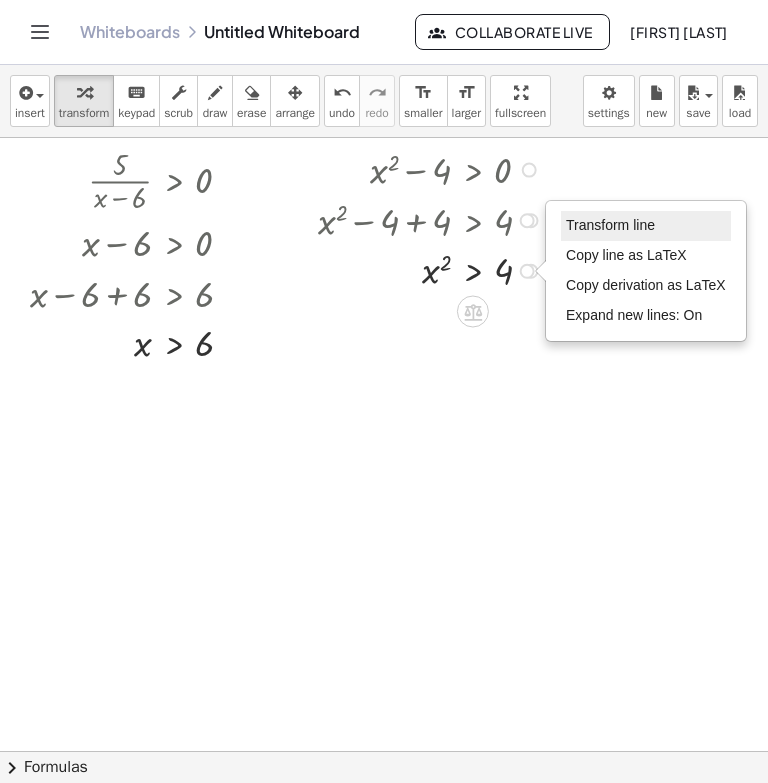 click on "Transform line" at bounding box center [610, 225] 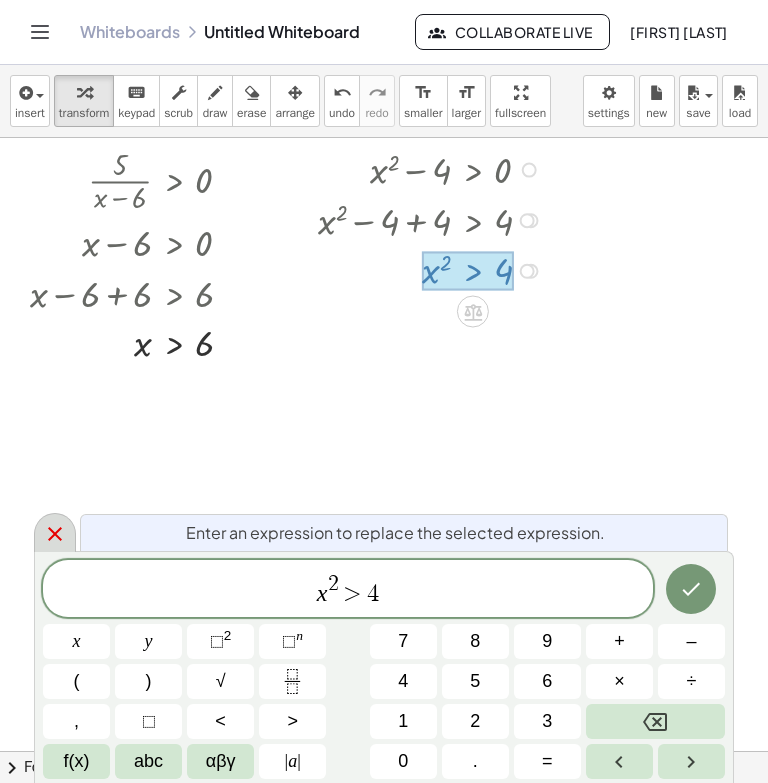 click 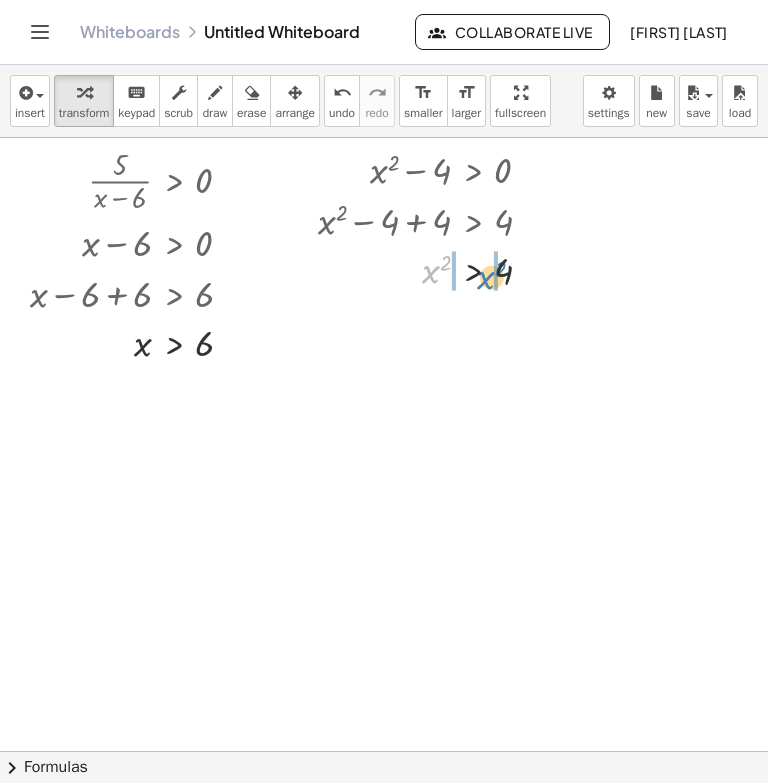 drag, startPoint x: 434, startPoint y: 262, endPoint x: 489, endPoint y: 268, distance: 55.326305 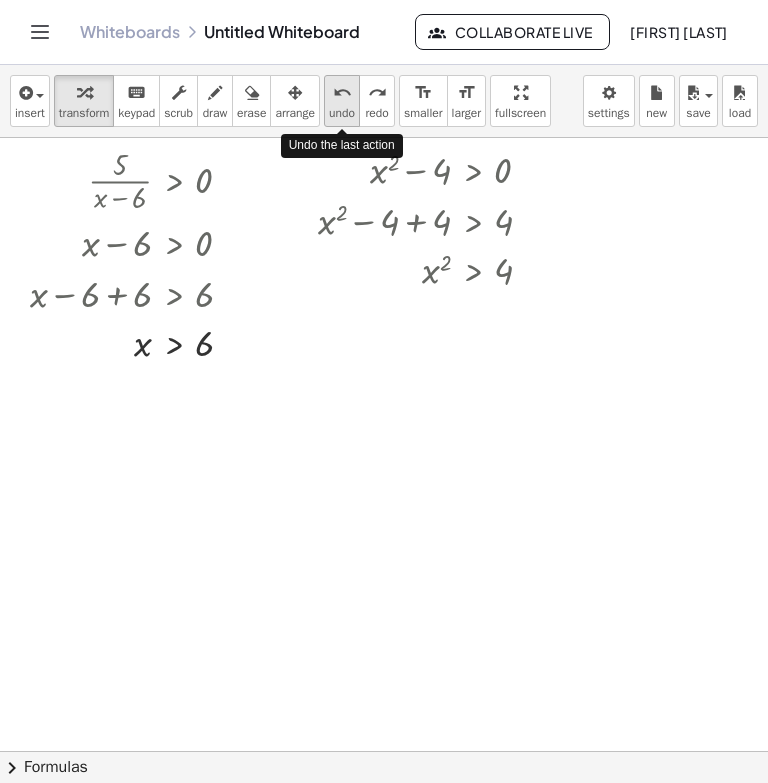 click on "undo" at bounding box center (342, 113) 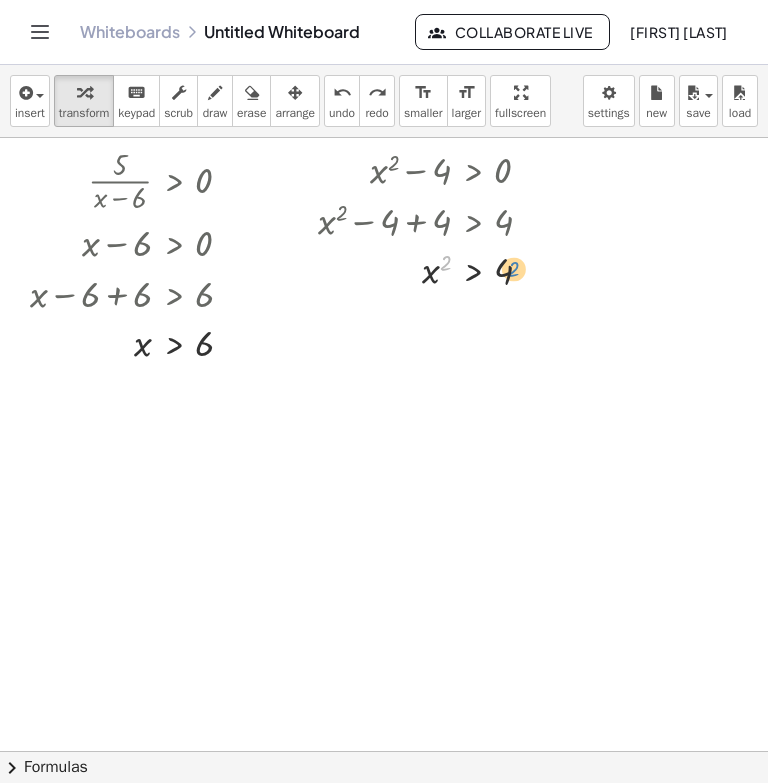drag, startPoint x: 441, startPoint y: 265, endPoint x: 484, endPoint y: 279, distance: 45.221676 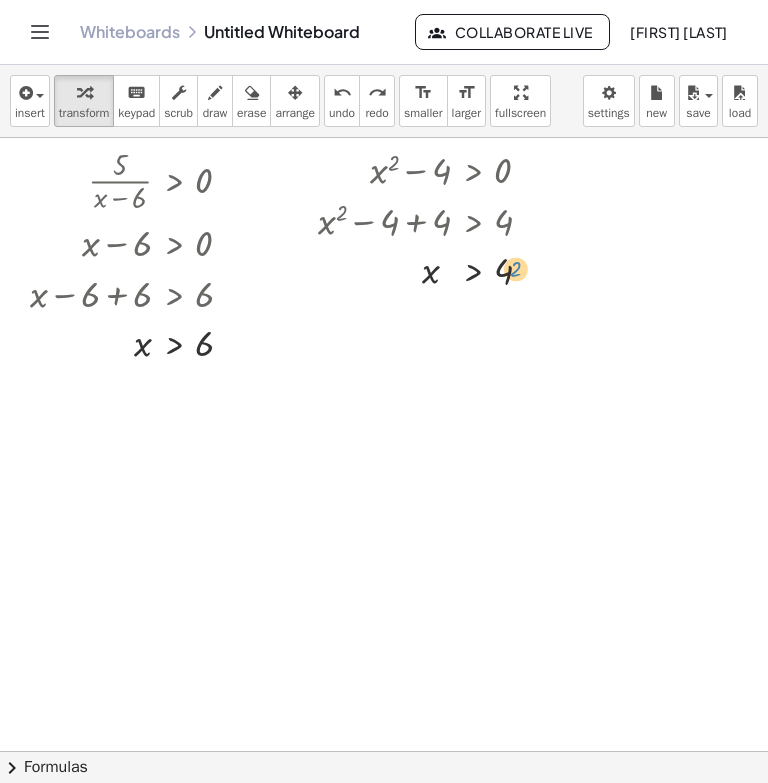 drag, startPoint x: 448, startPoint y: 279, endPoint x: 510, endPoint y: 289, distance: 62.801273 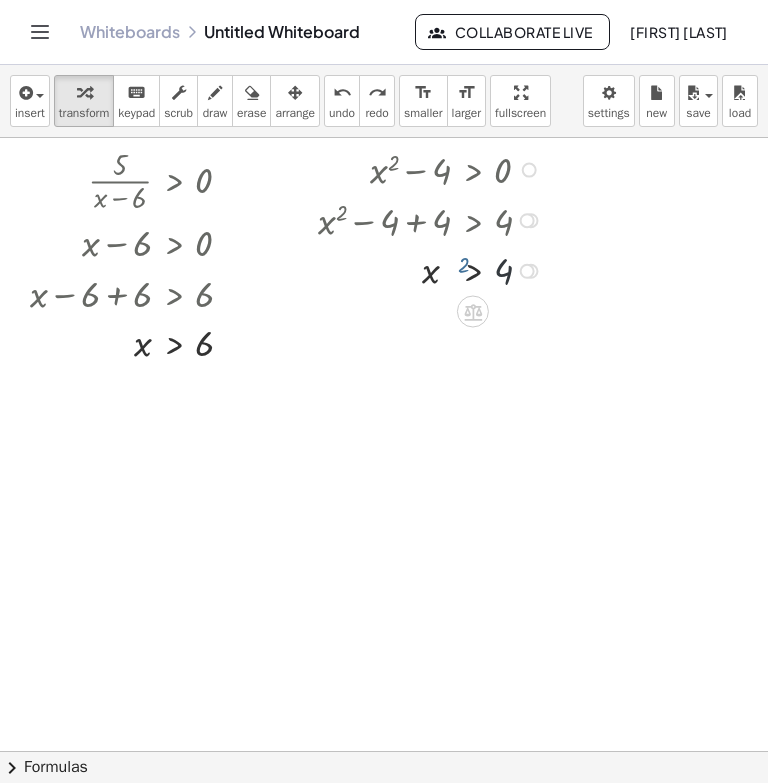 click at bounding box center [433, 269] 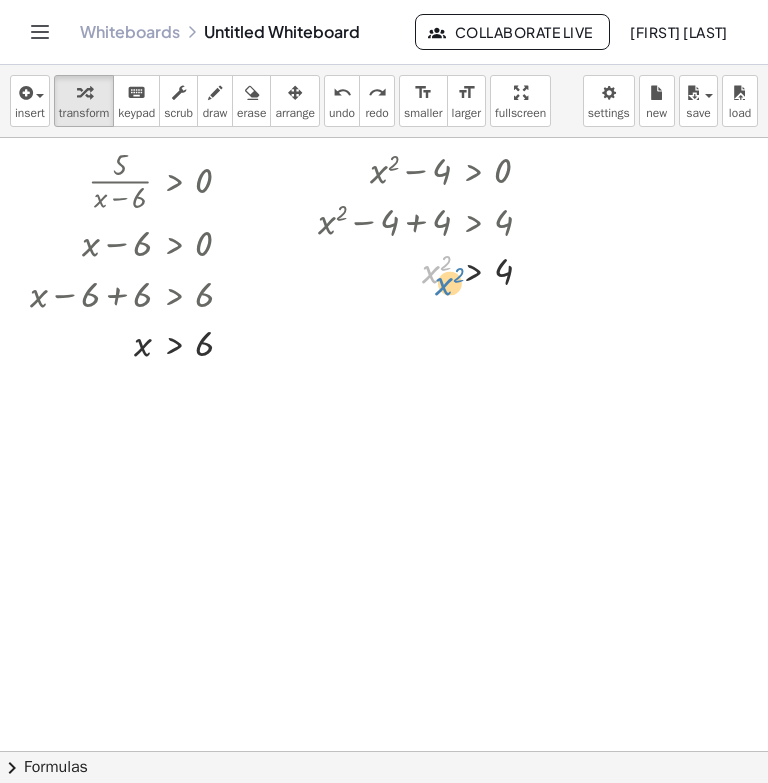 drag, startPoint x: 435, startPoint y: 262, endPoint x: 448, endPoint y: 273, distance: 17.029387 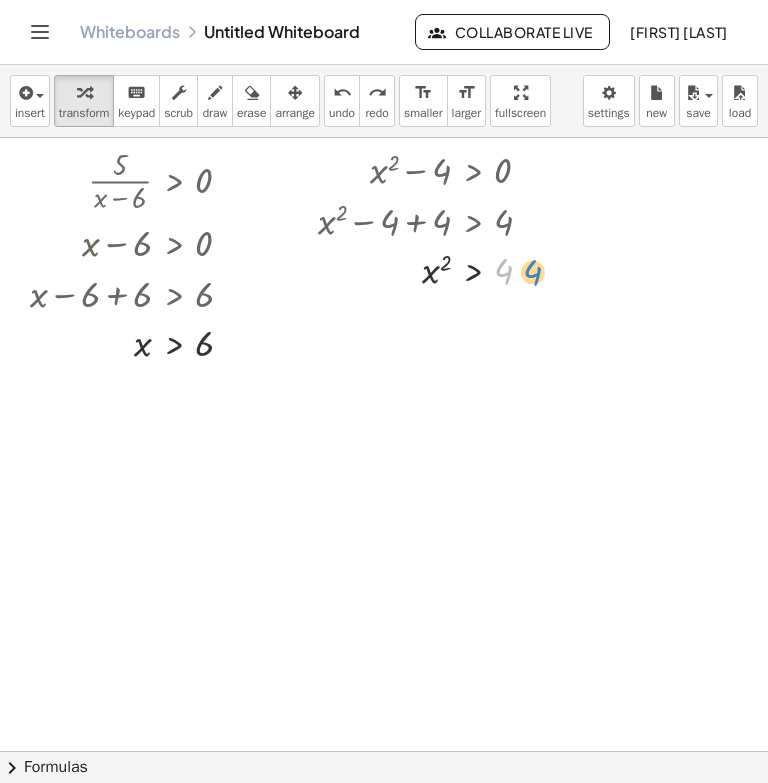drag, startPoint x: 496, startPoint y: 280, endPoint x: 525, endPoint y: 281, distance: 29.017237 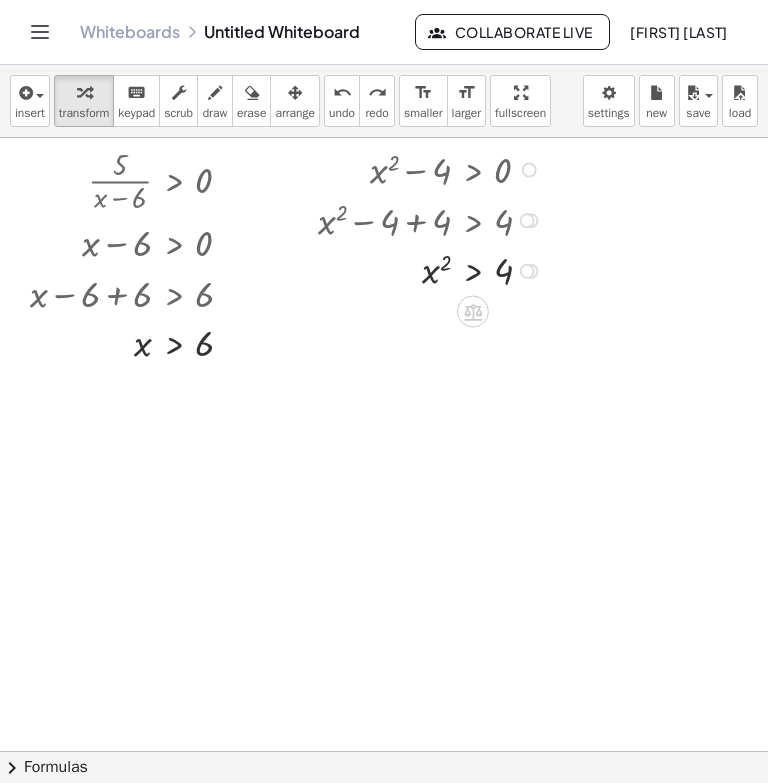 click at bounding box center (433, 269) 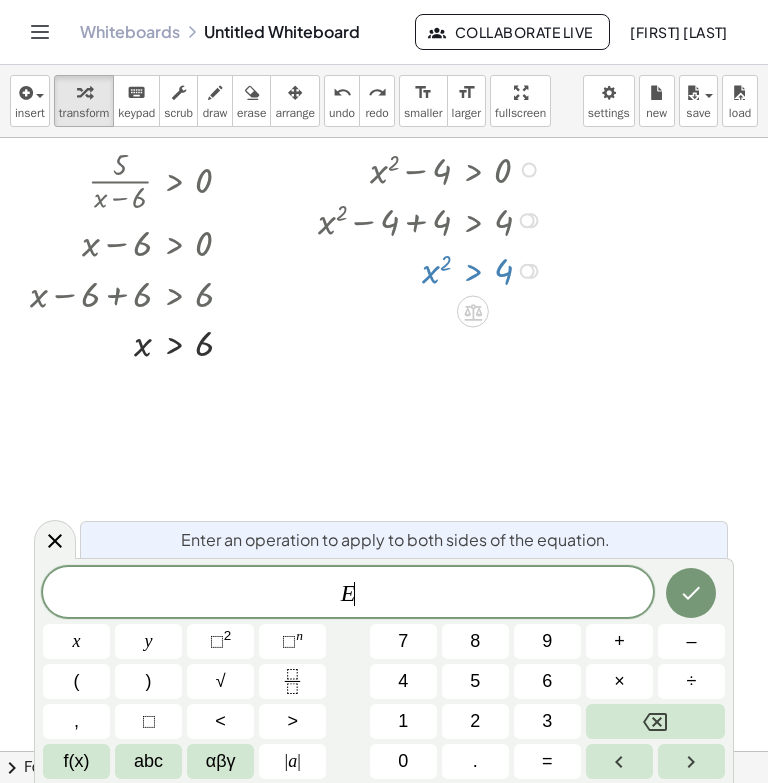 click at bounding box center [433, 269] 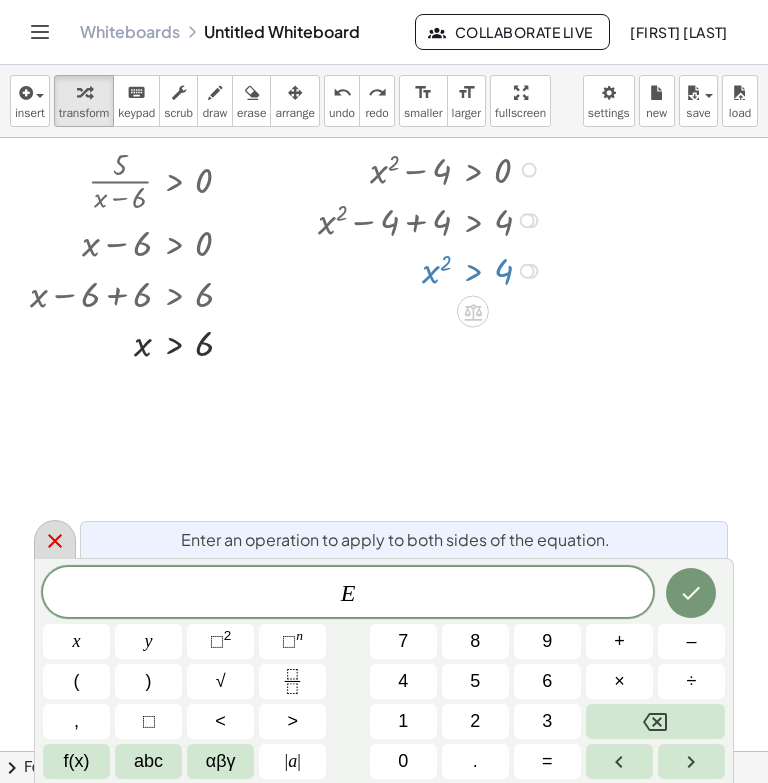 click 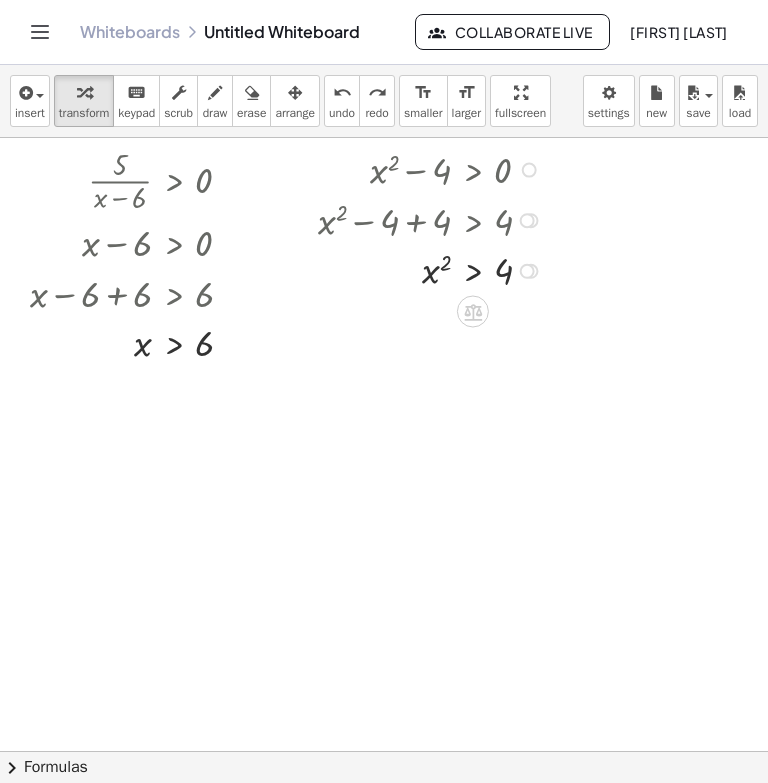 click at bounding box center (527, 271) 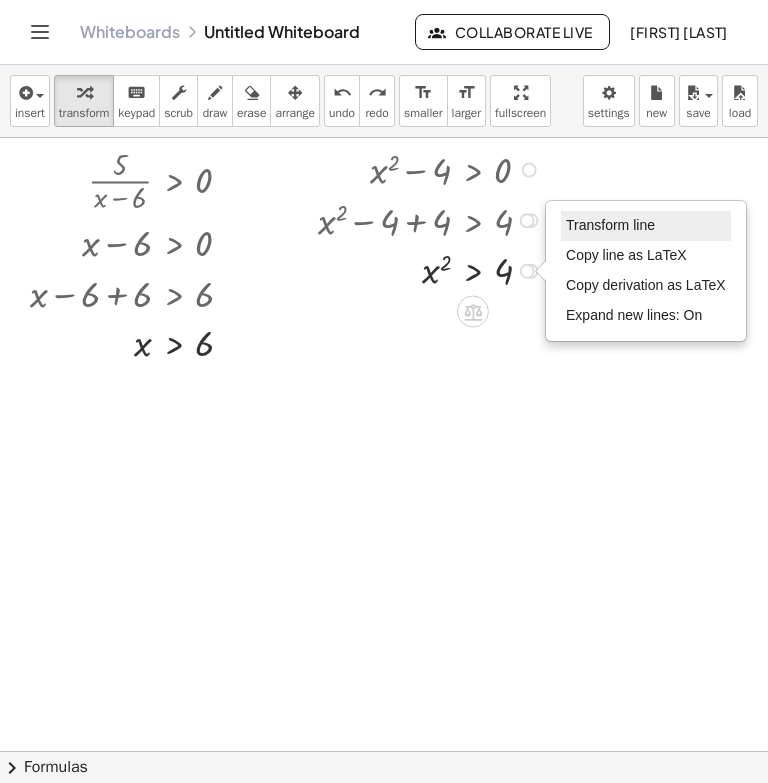 click on "Transform line" at bounding box center (610, 225) 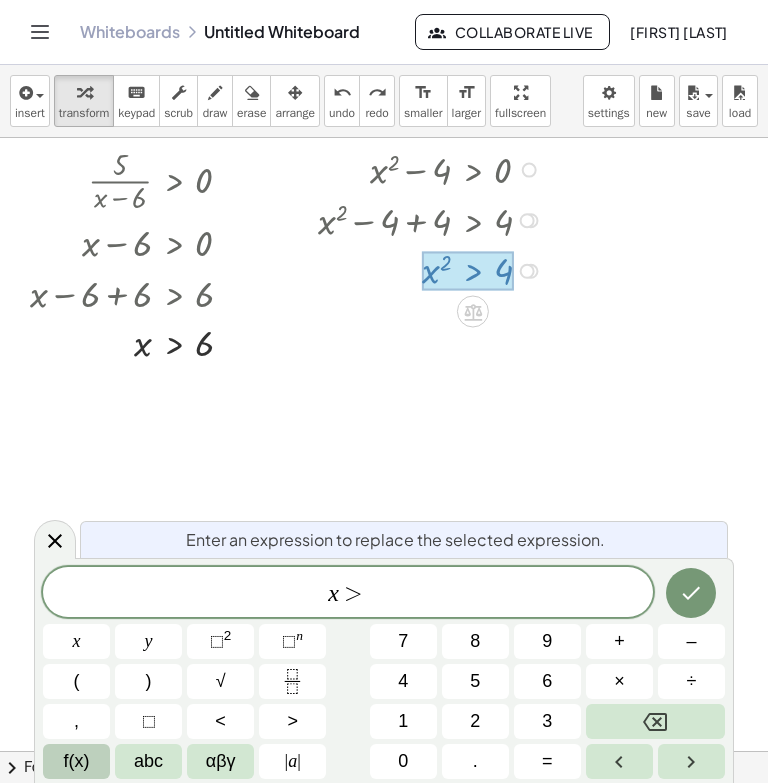click on "f(x)" at bounding box center [77, 761] 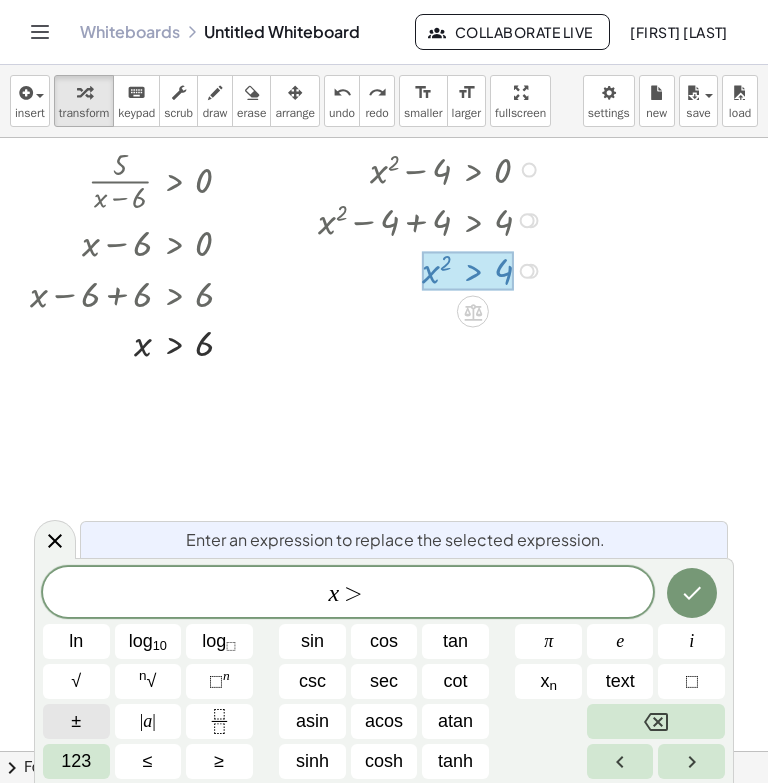 click on "±" at bounding box center (76, 721) 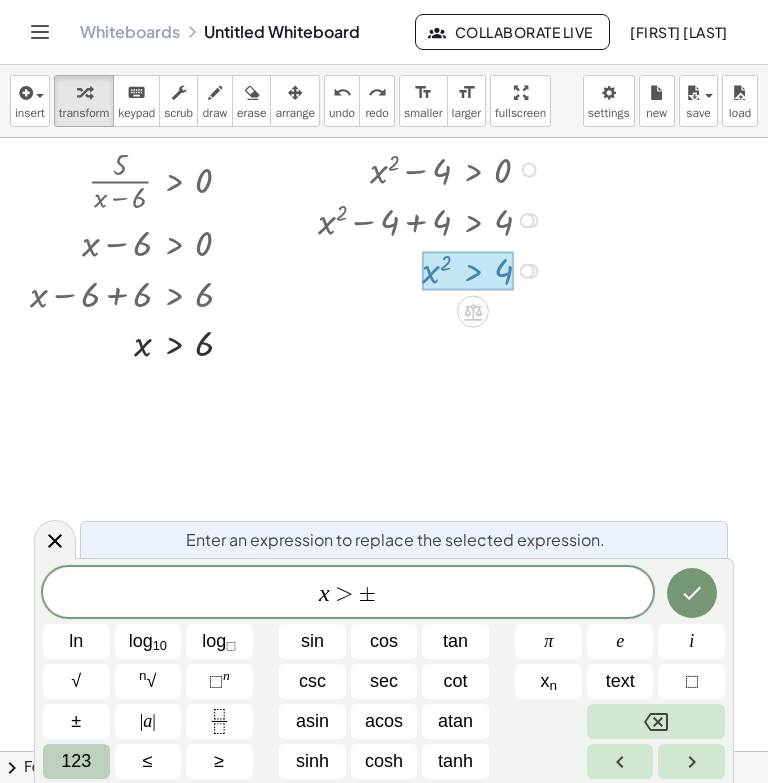 click on "123" at bounding box center [76, 761] 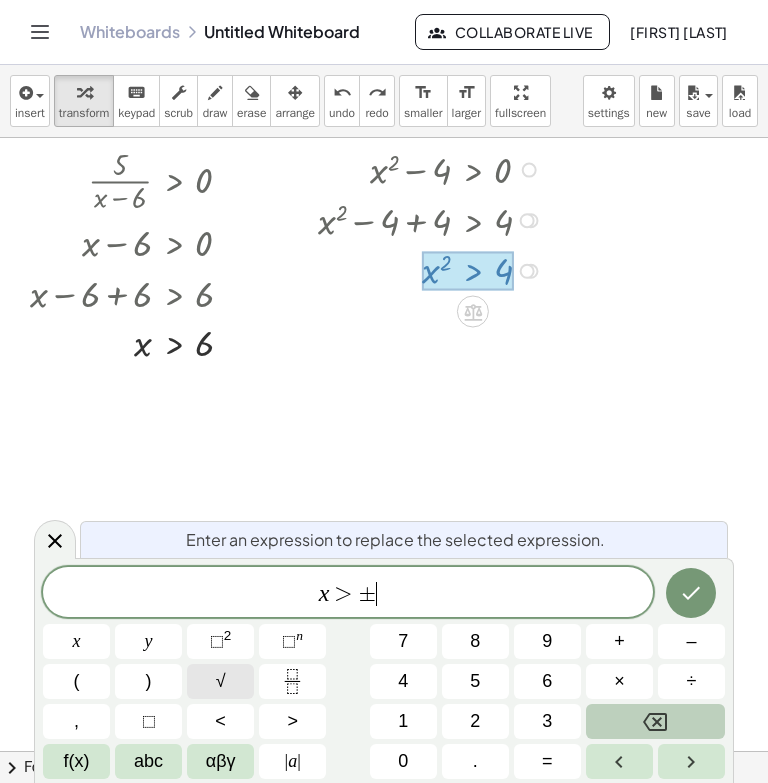 click on "√" at bounding box center [220, 681] 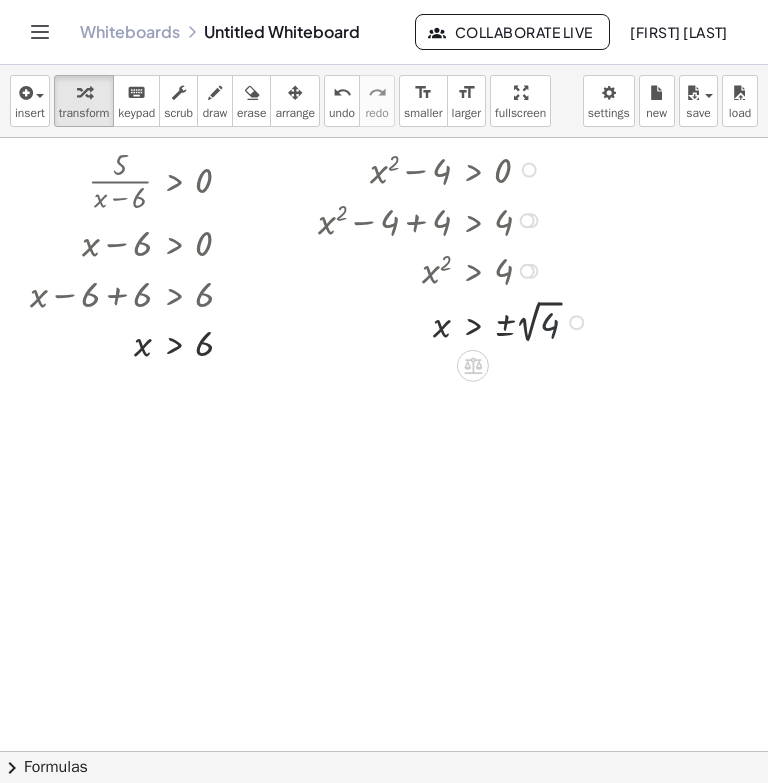 click at bounding box center (456, 321) 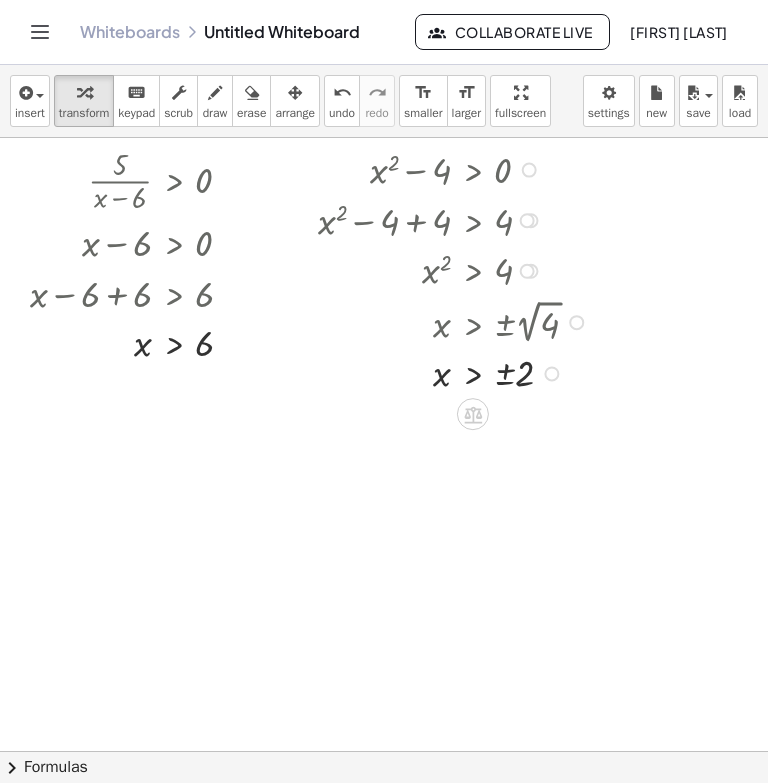 click at bounding box center [456, 372] 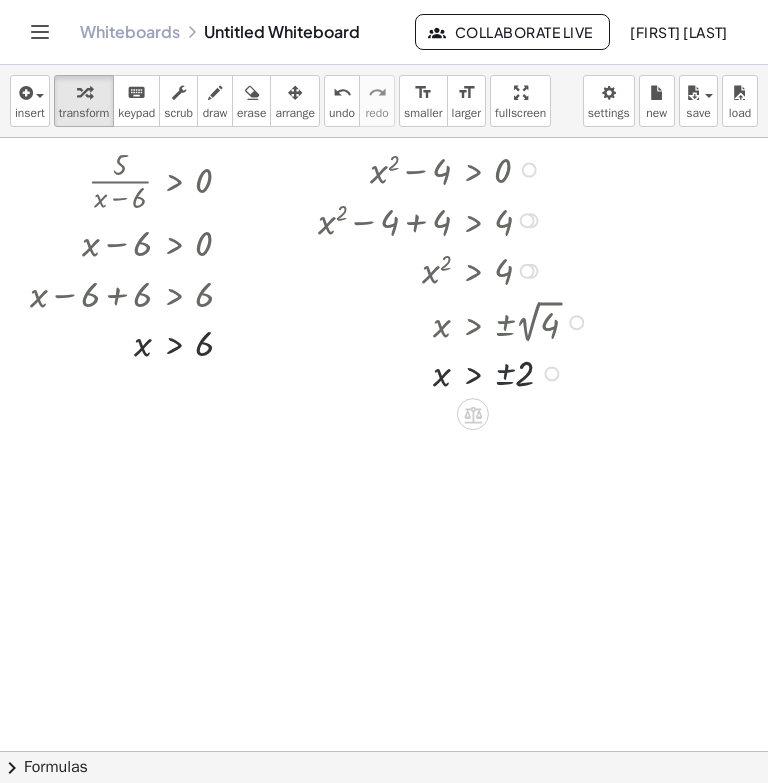 click at bounding box center (456, 372) 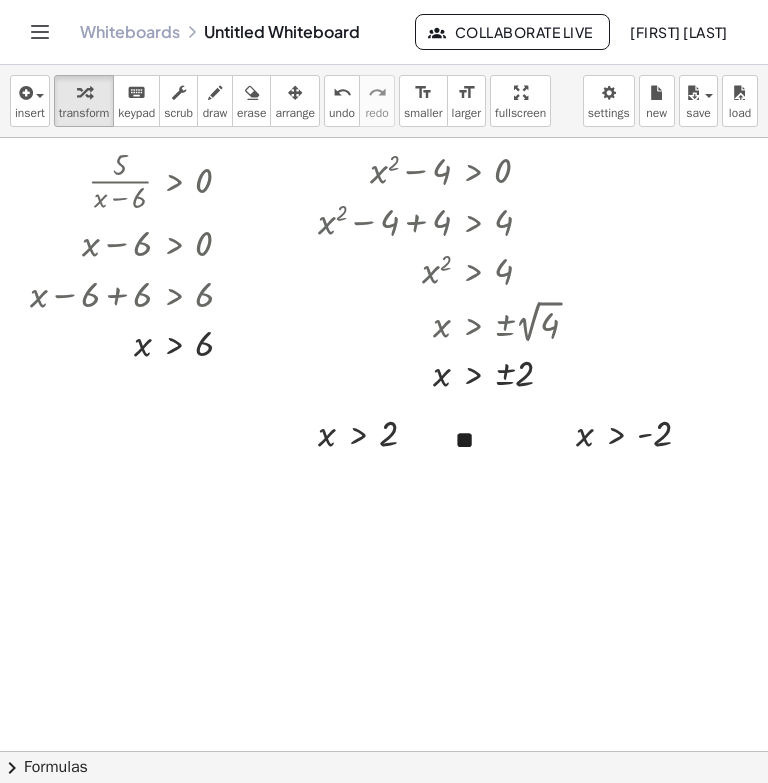 click at bounding box center [384, 751] 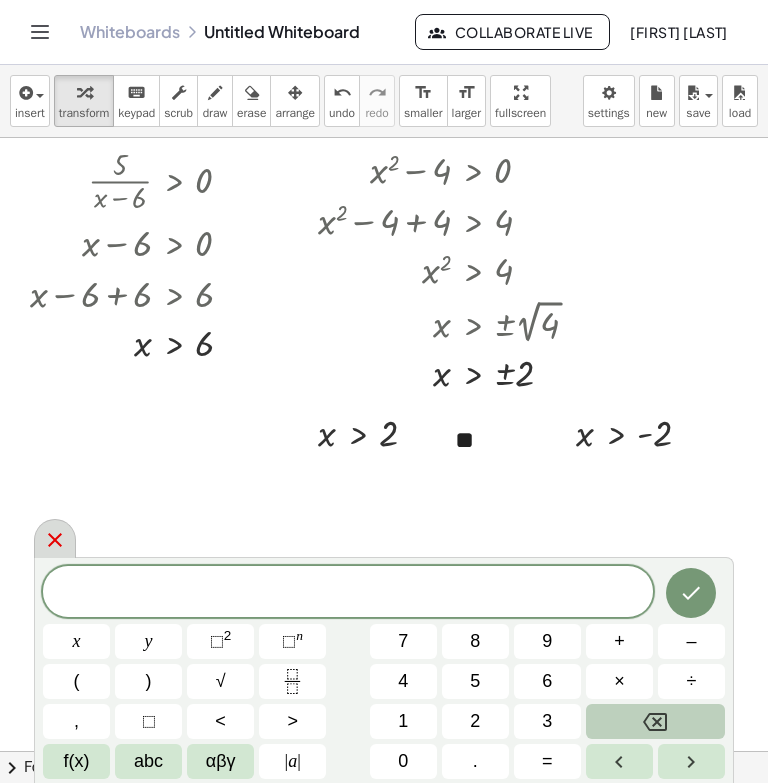 click at bounding box center [55, 538] 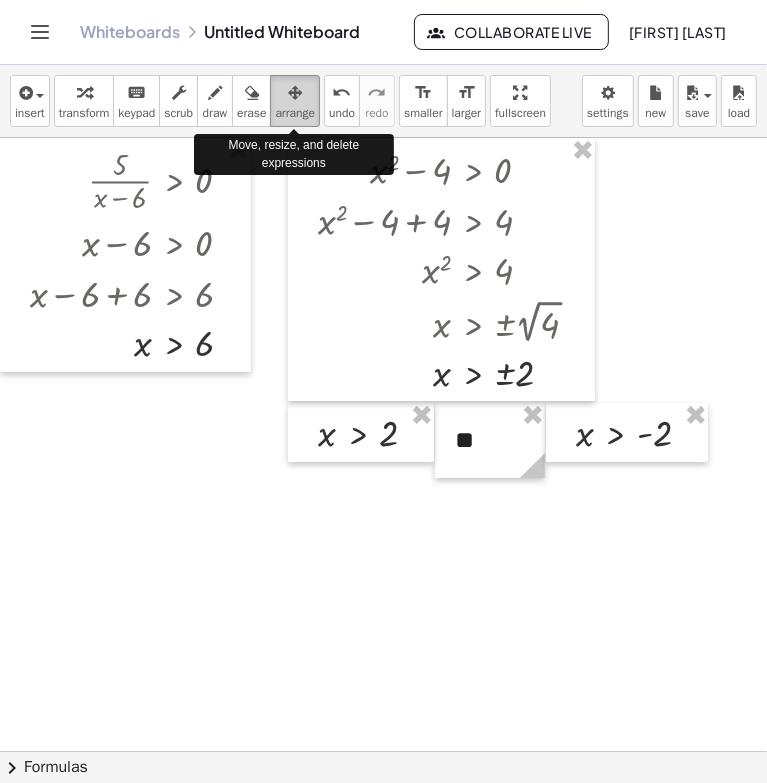 click on "arrange" at bounding box center (295, 113) 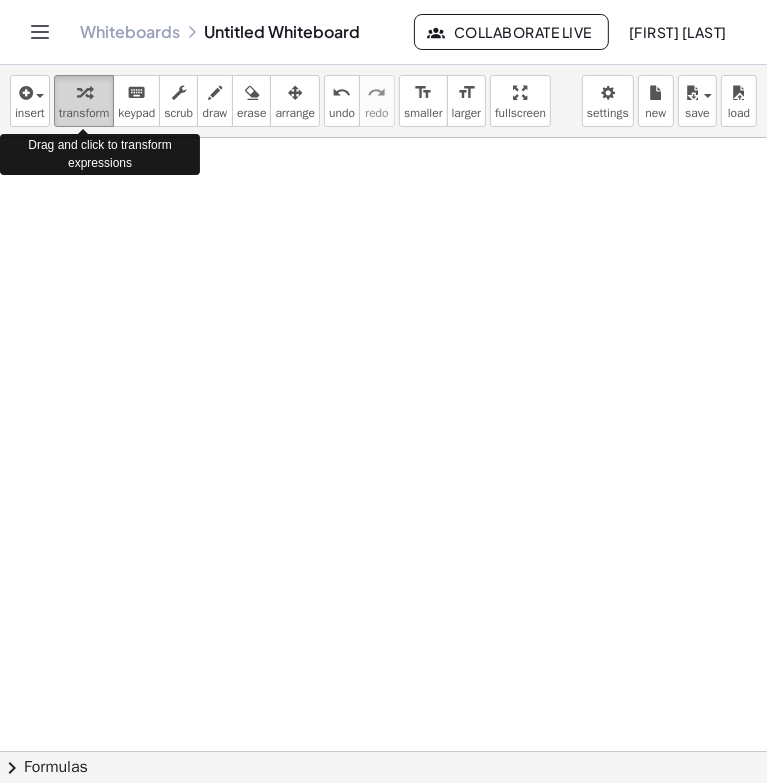 click at bounding box center [84, 92] 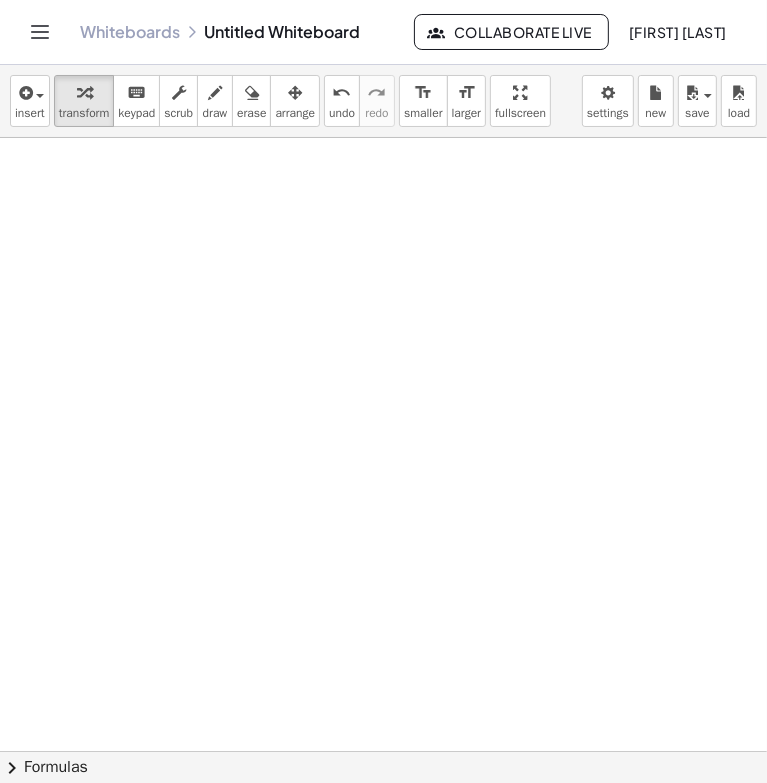click at bounding box center (383, 751) 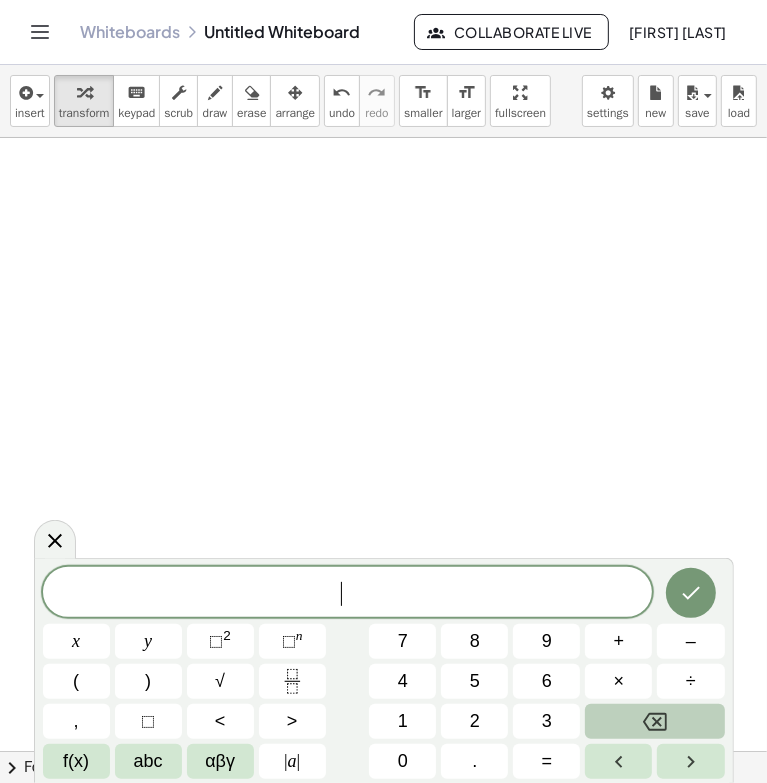 click at bounding box center [383, 751] 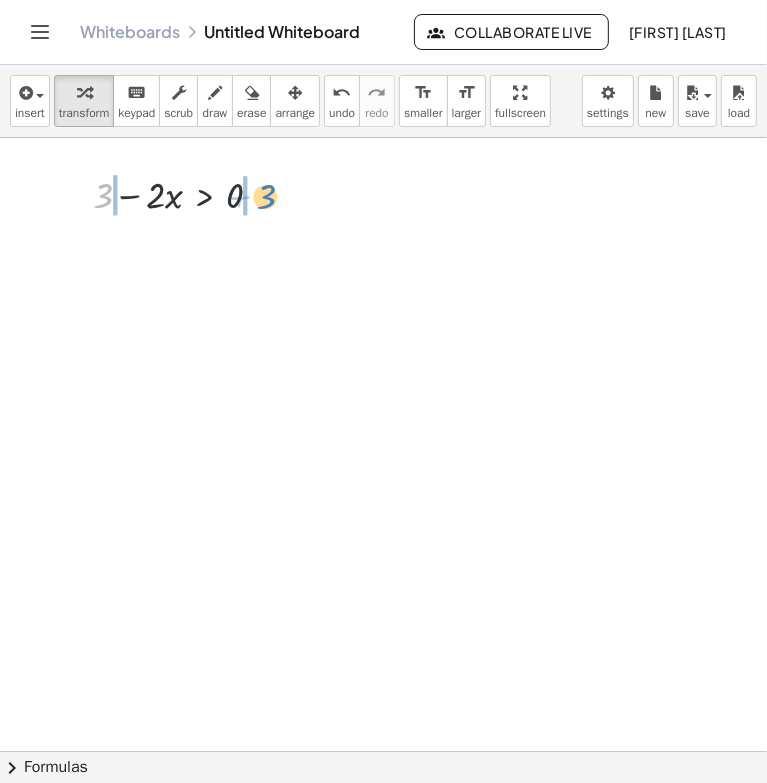 drag, startPoint x: 105, startPoint y: 190, endPoint x: 268, endPoint y: 191, distance: 163.00307 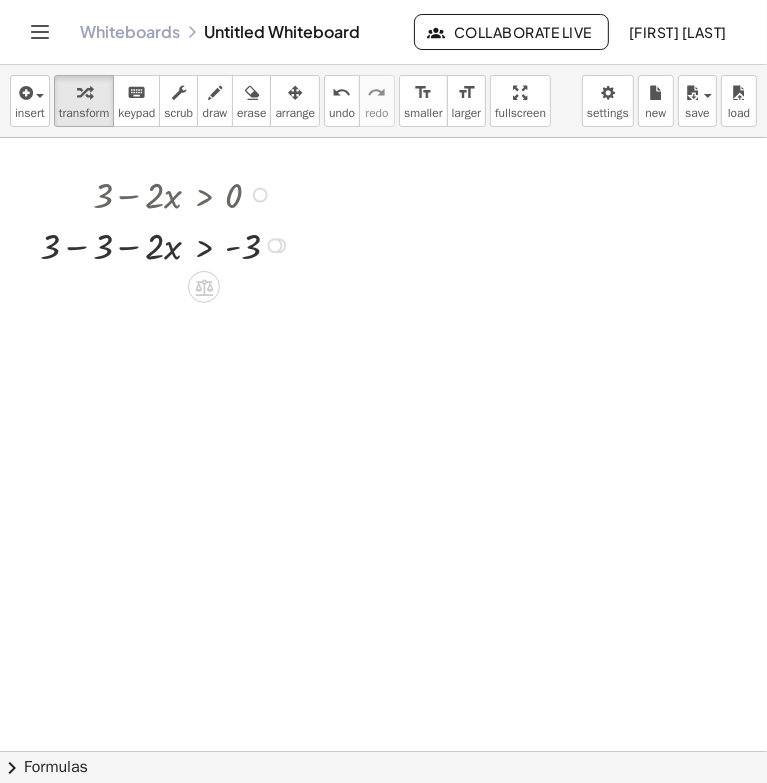 click at bounding box center (168, 243) 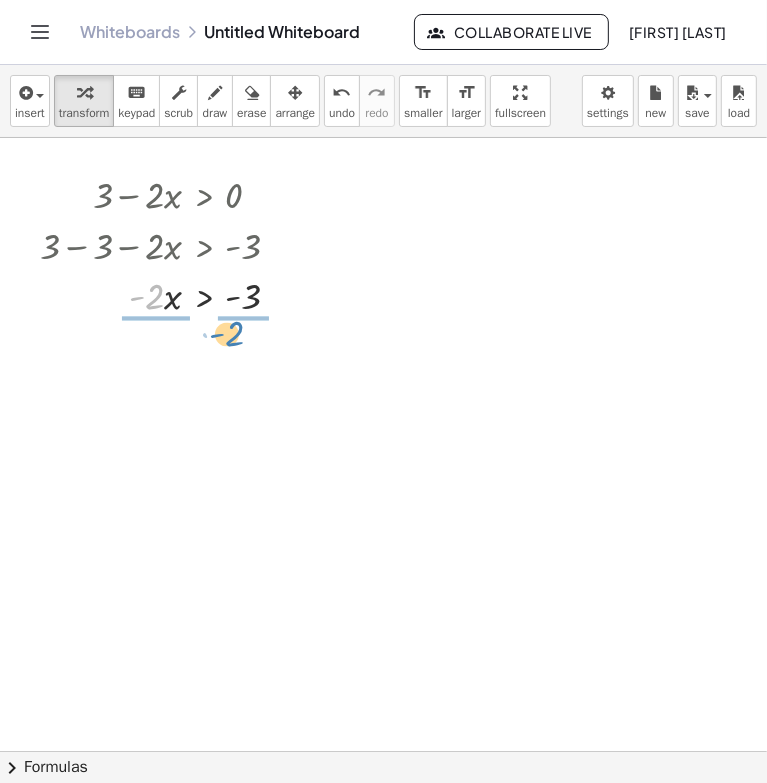 drag, startPoint x: 159, startPoint y: 291, endPoint x: 240, endPoint y: 327, distance: 88.63972 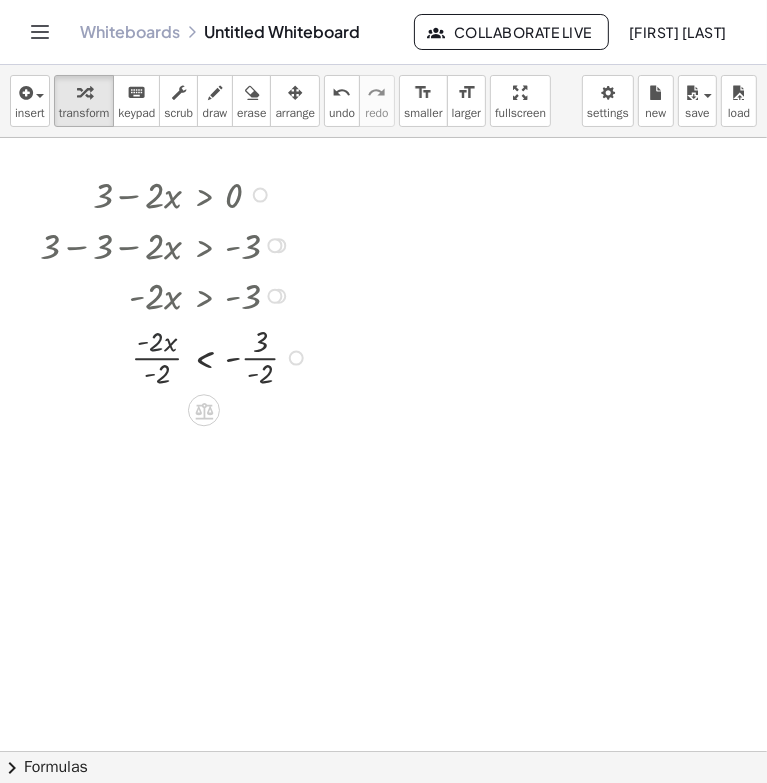 click at bounding box center (177, 356) 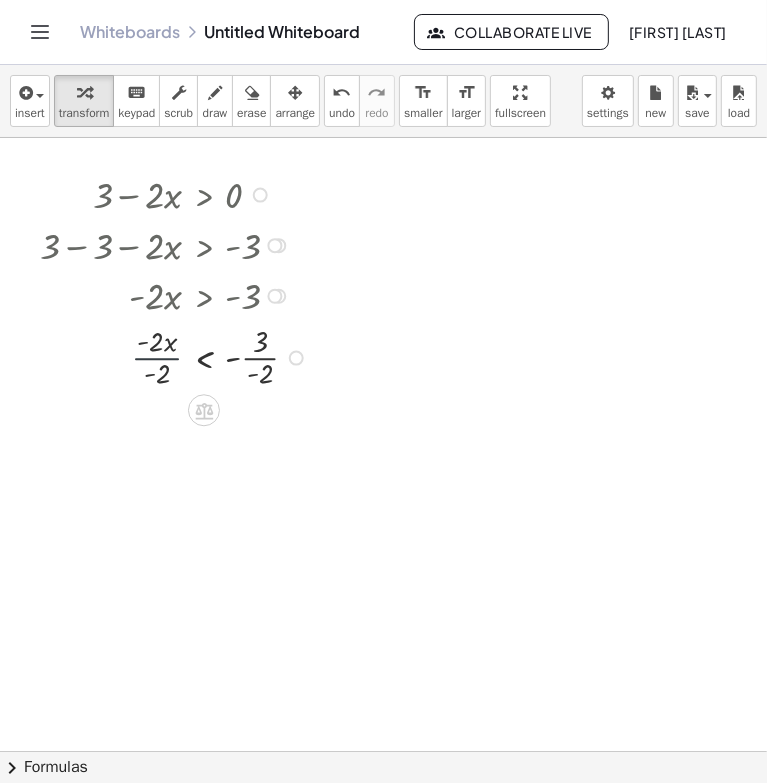 click at bounding box center [177, 356] 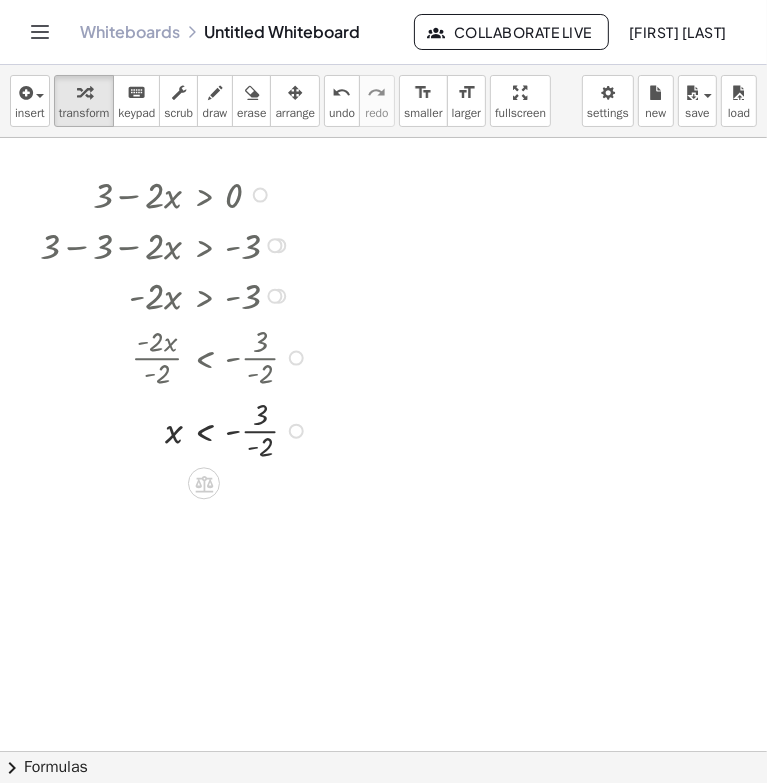 click at bounding box center [177, 429] 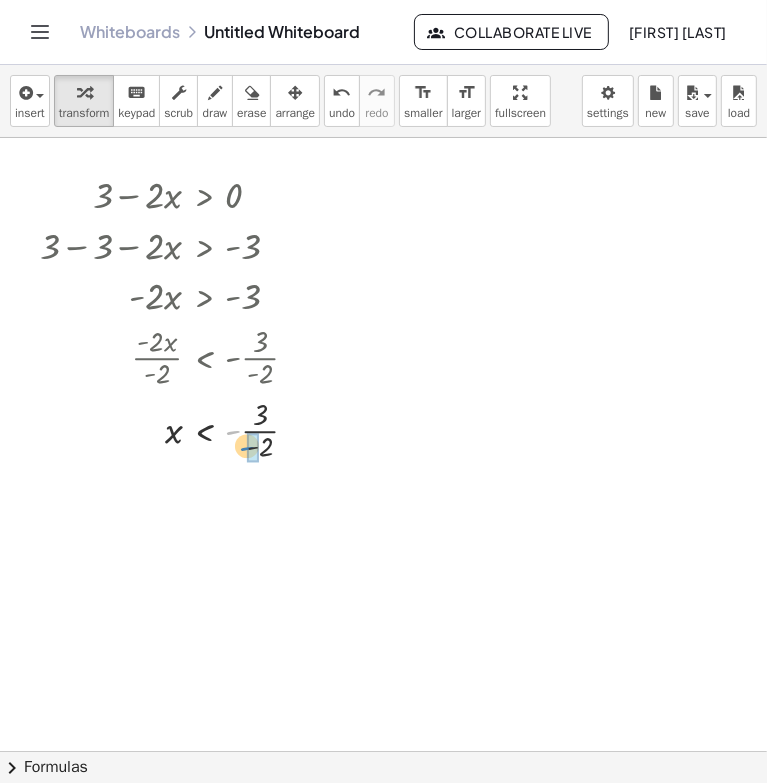 drag, startPoint x: 232, startPoint y: 424, endPoint x: 246, endPoint y: 441, distance: 22.022715 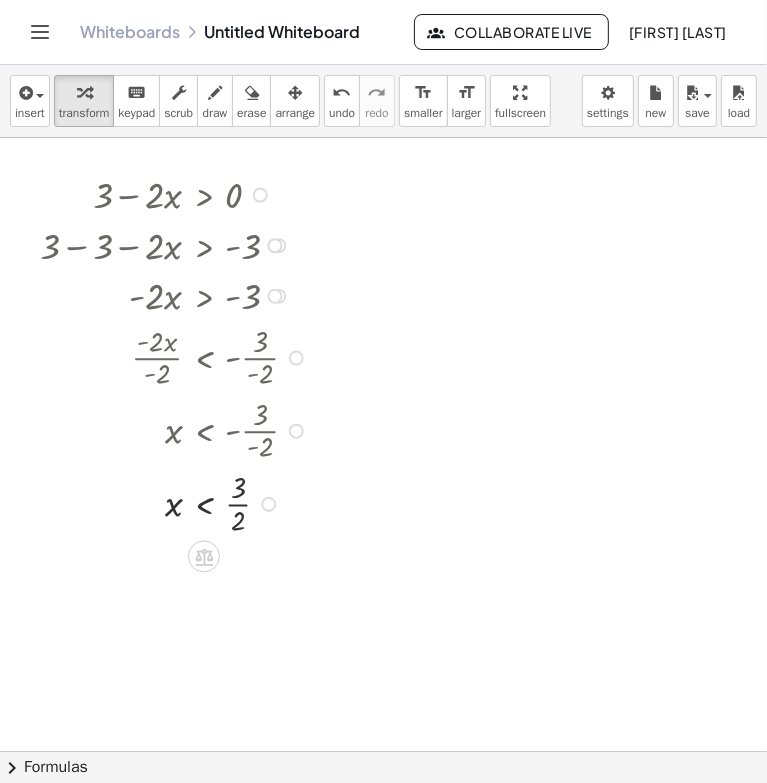 click at bounding box center [177, 502] 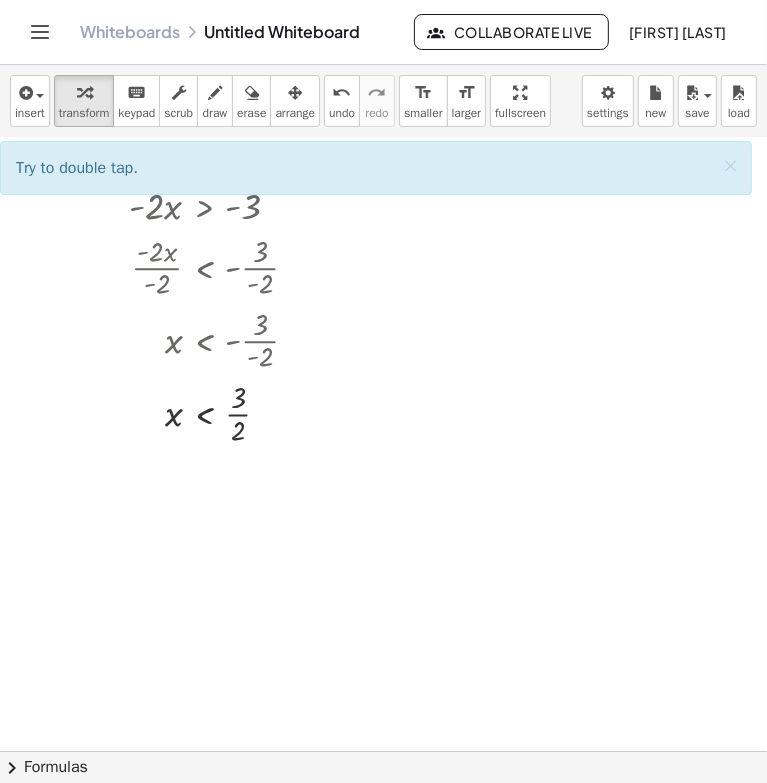 scroll, scrollTop: 92, scrollLeft: 0, axis: vertical 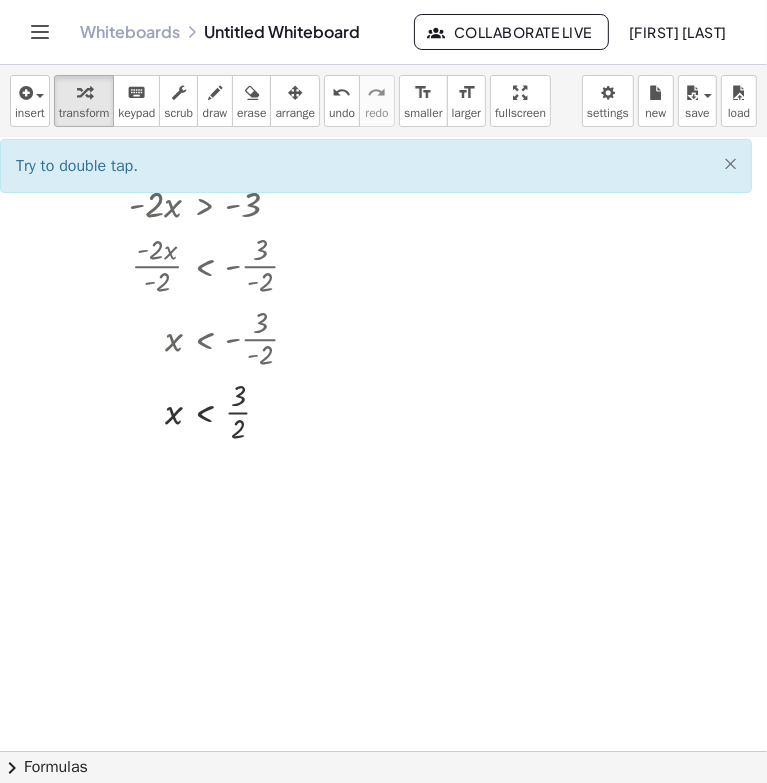 click on "Try to double tap. ×" at bounding box center [376, 166] 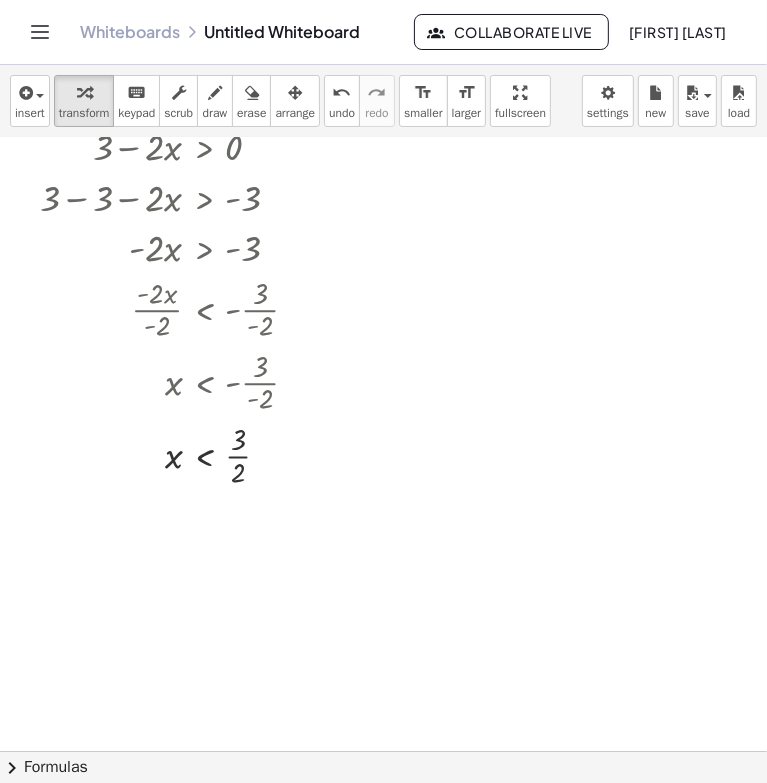 scroll, scrollTop: 0, scrollLeft: 0, axis: both 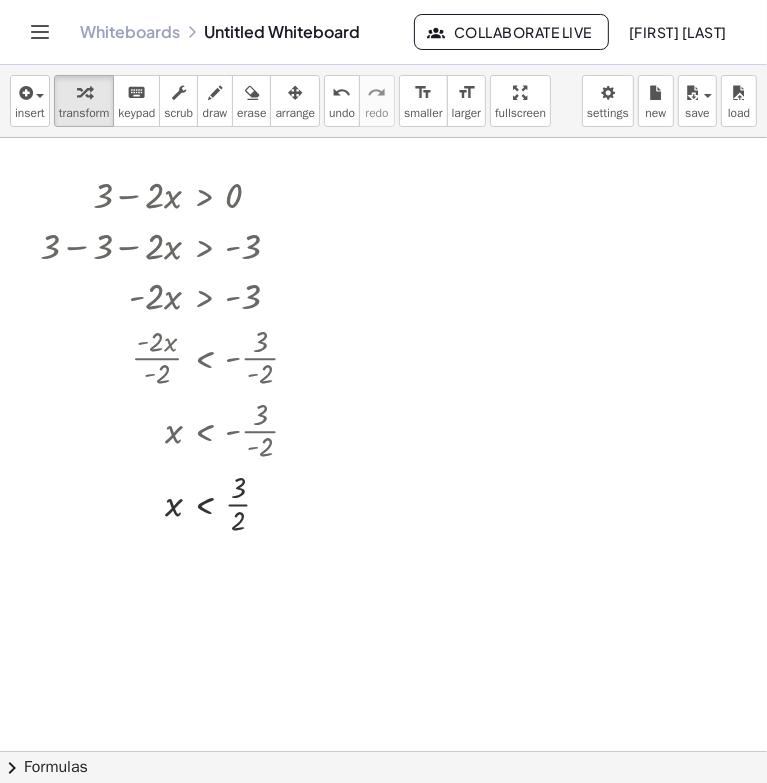 click at bounding box center (383, 751) 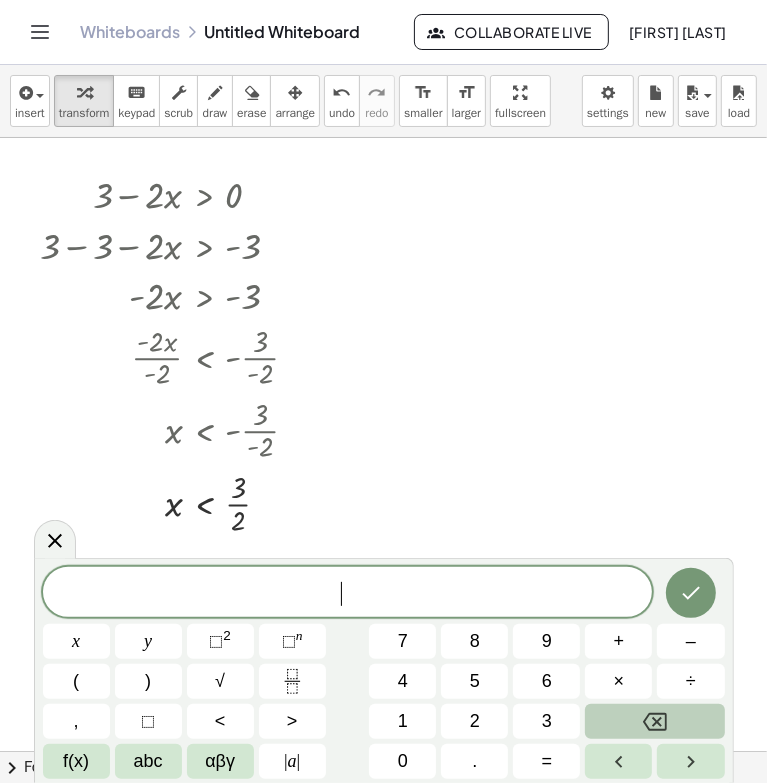 click at bounding box center (383, 751) 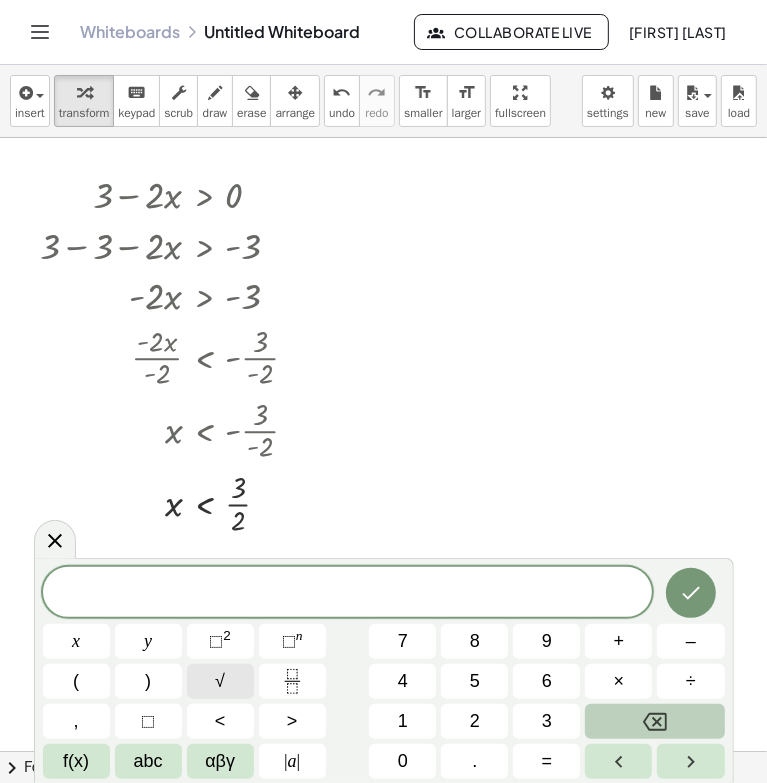 click on "√" at bounding box center [220, 681] 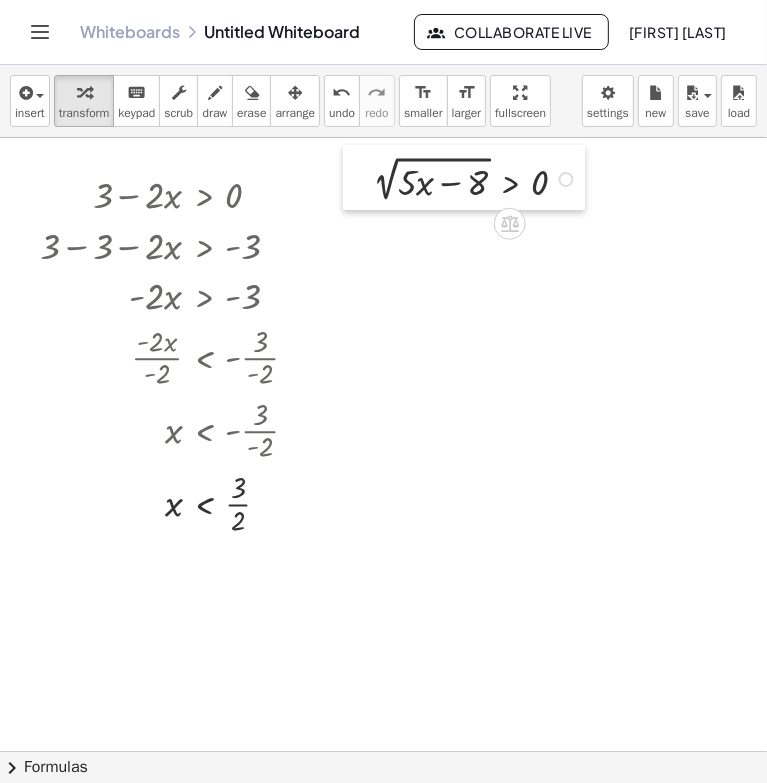drag, startPoint x: 458, startPoint y: 223, endPoint x: 357, endPoint y: 170, distance: 114.061386 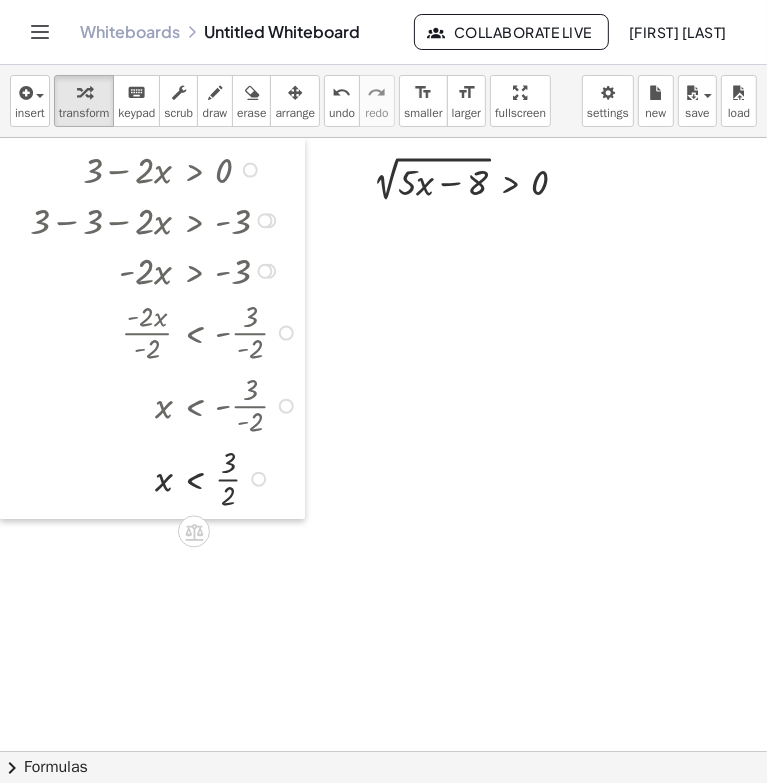 drag, startPoint x: 12, startPoint y: 187, endPoint x: -17, endPoint y: 156, distance: 42.44997 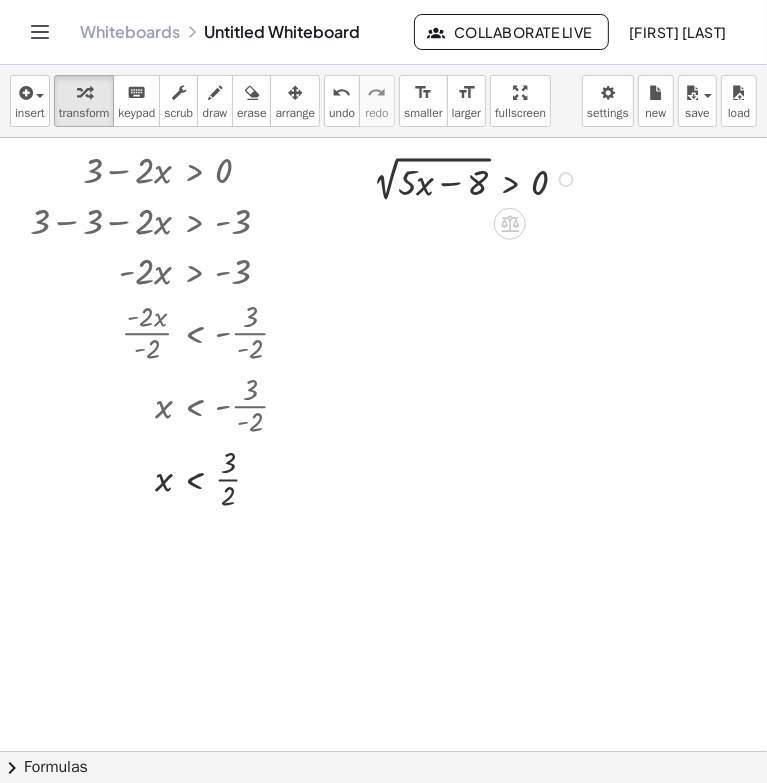 click at bounding box center (478, 178) 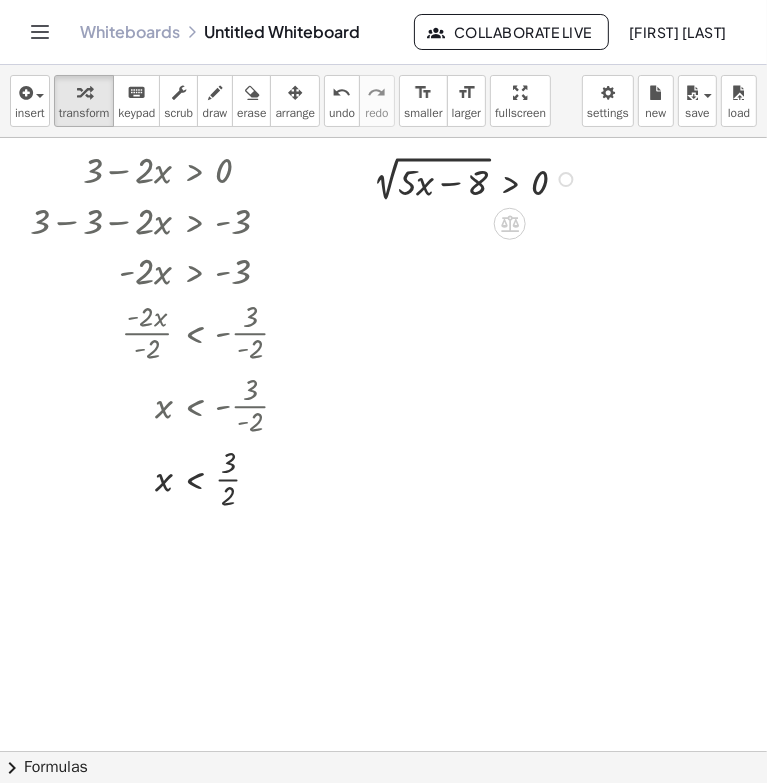 click at bounding box center [478, 178] 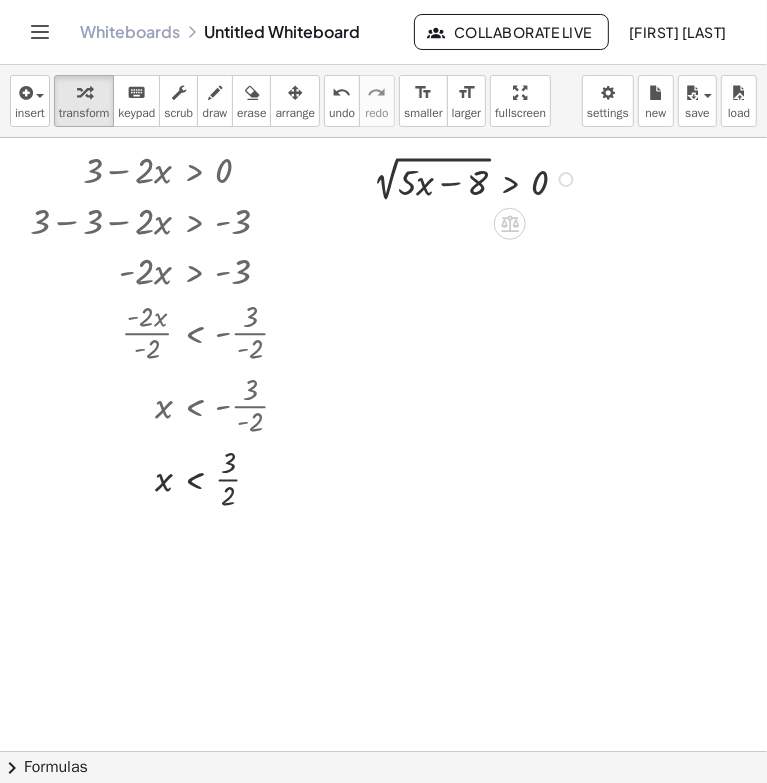 click at bounding box center [478, 178] 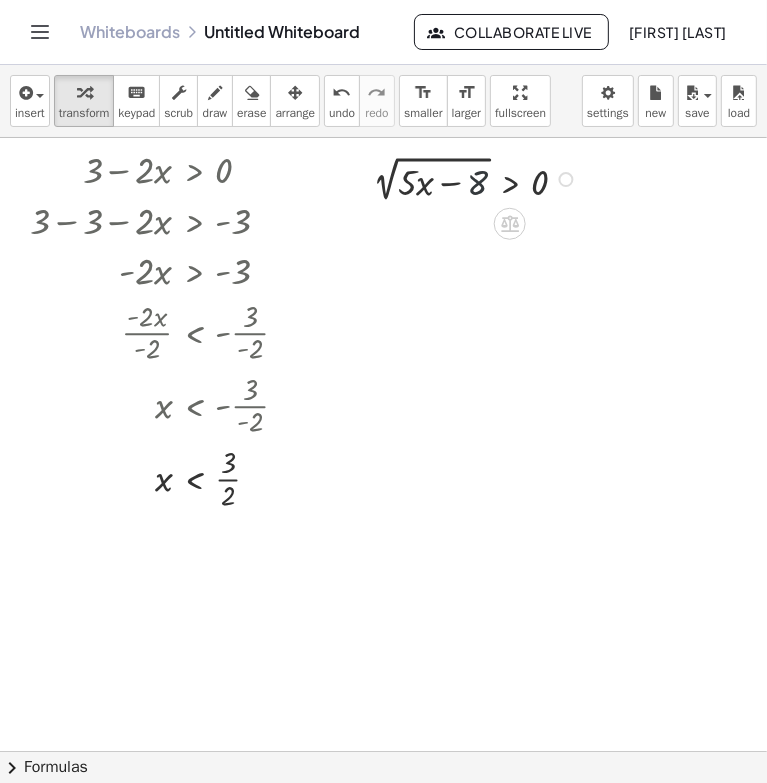 click at bounding box center (478, 178) 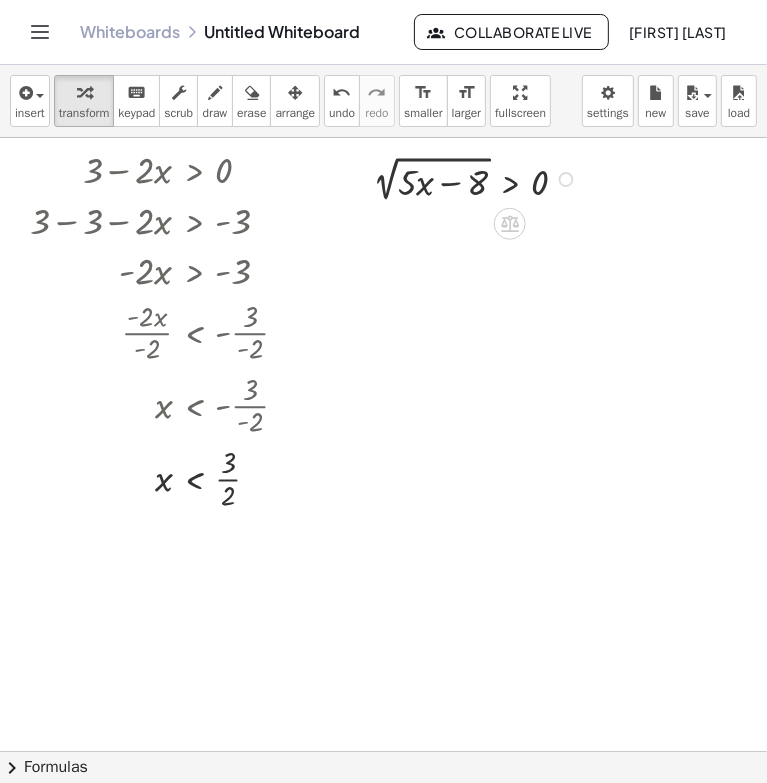 click at bounding box center [566, 179] 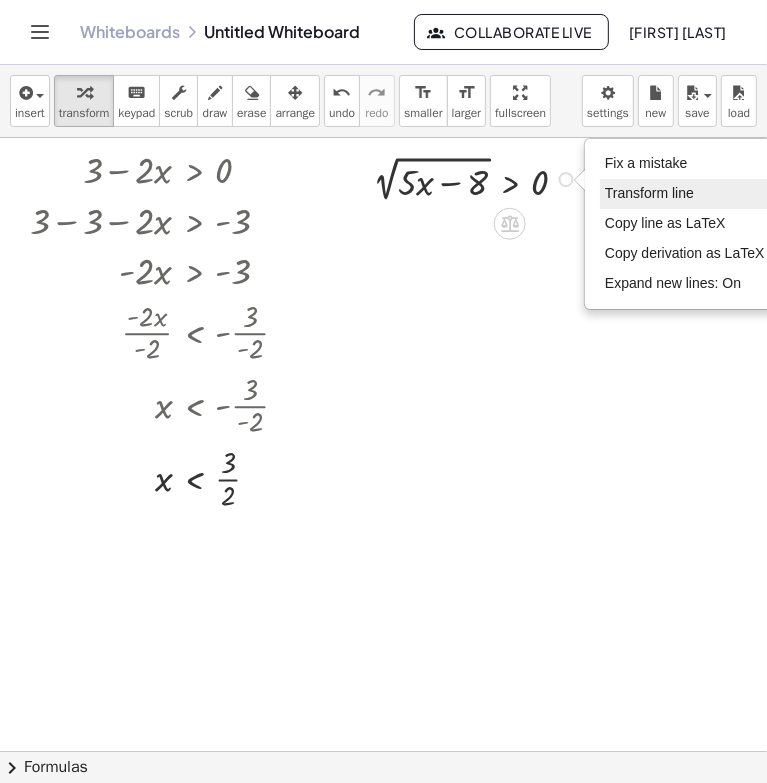 click on "Transform line" at bounding box center [649, 193] 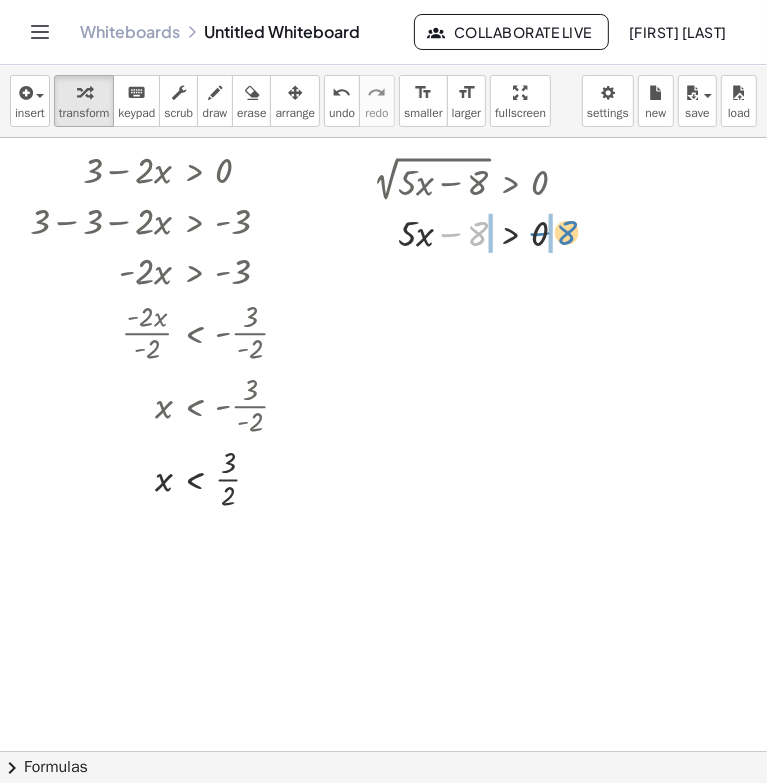 drag, startPoint x: 472, startPoint y: 236, endPoint x: 561, endPoint y: 235, distance: 89.005615 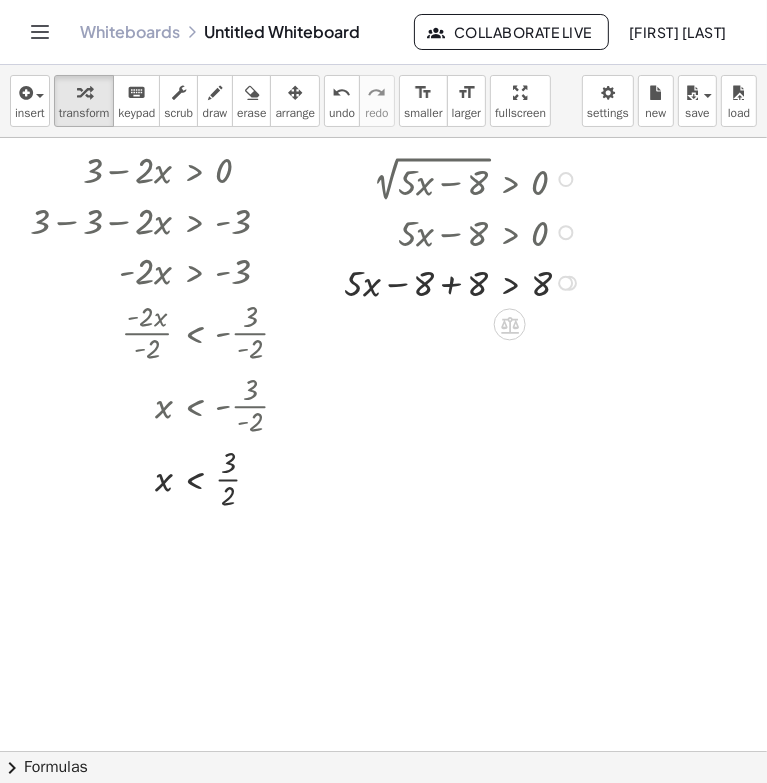 click at bounding box center (465, 281) 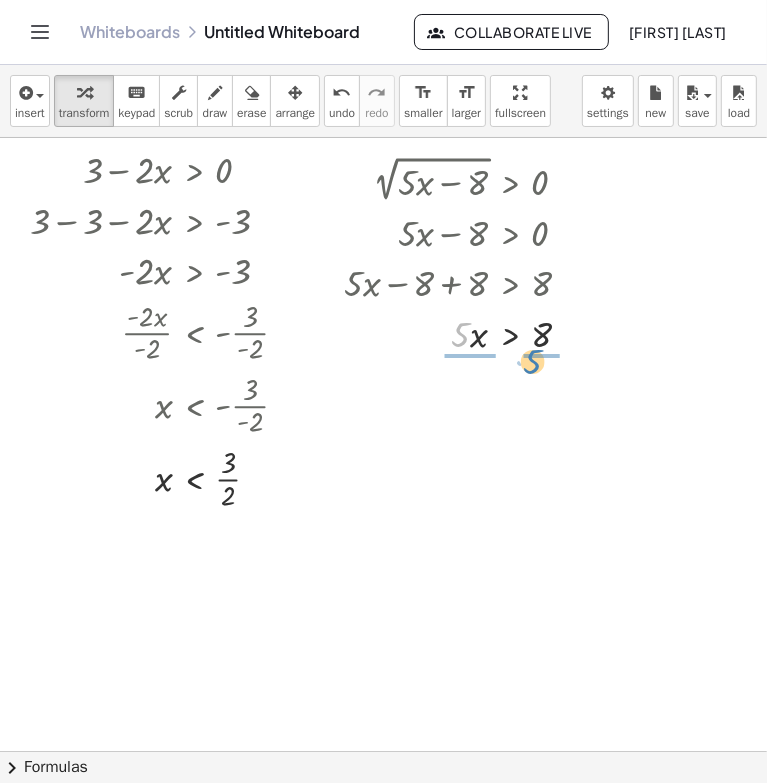 drag, startPoint x: 475, startPoint y: 356, endPoint x: 534, endPoint y: 360, distance: 59.135437 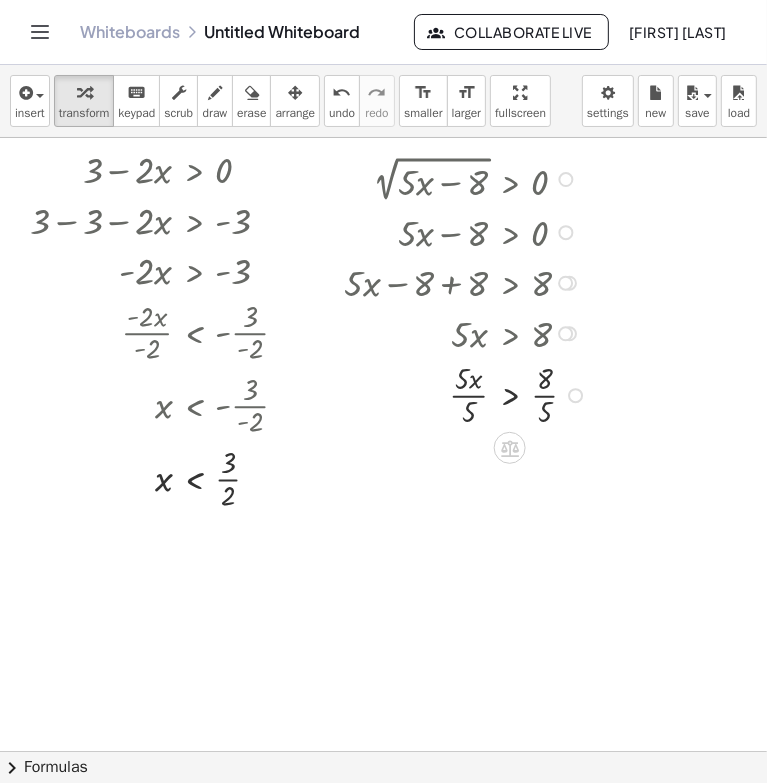 click at bounding box center [468, 393] 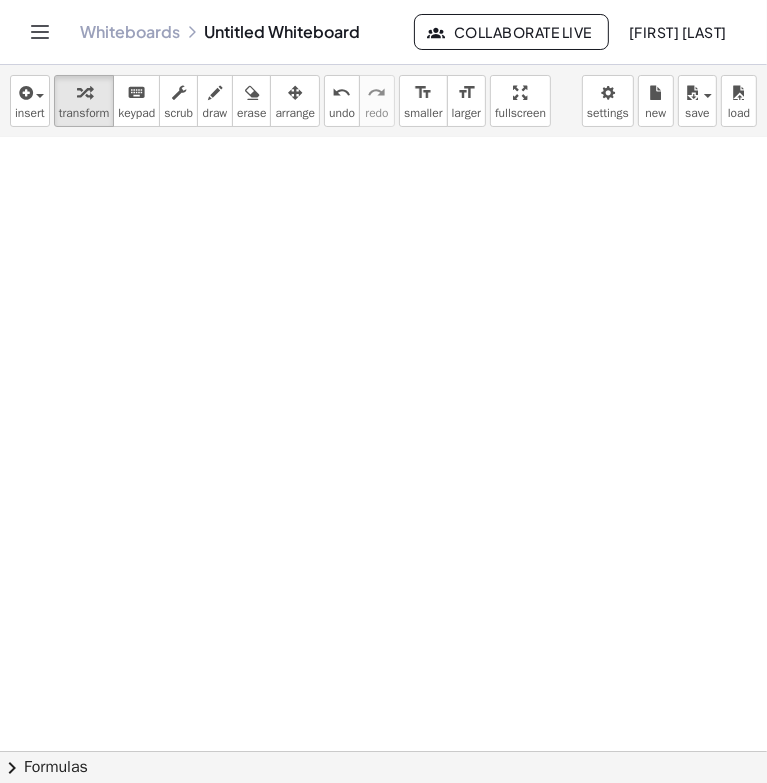 scroll, scrollTop: 382, scrollLeft: 0, axis: vertical 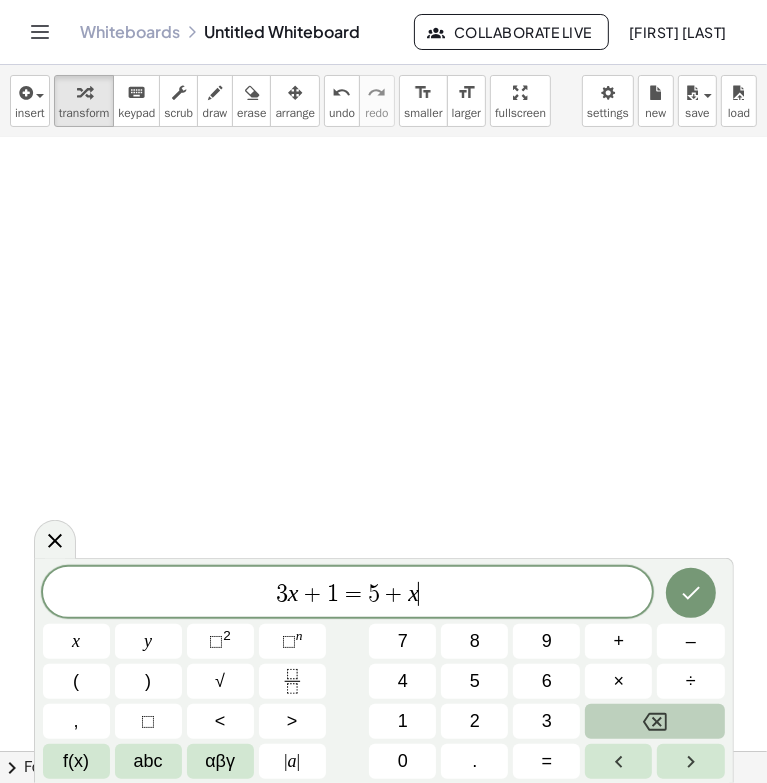 click at bounding box center [383, 369] 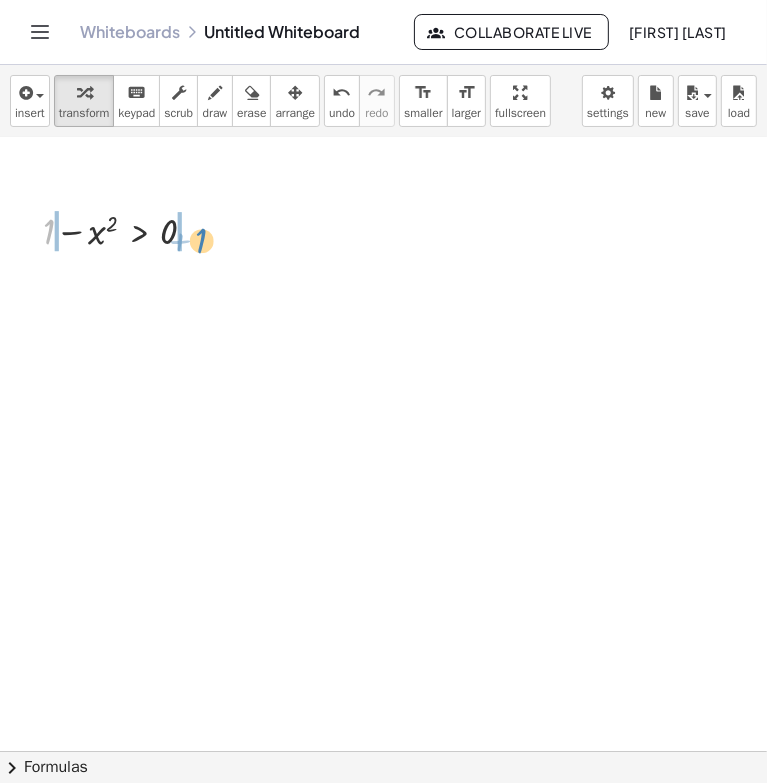 drag, startPoint x: 99, startPoint y: 219, endPoint x: 196, endPoint y: 233, distance: 98.005104 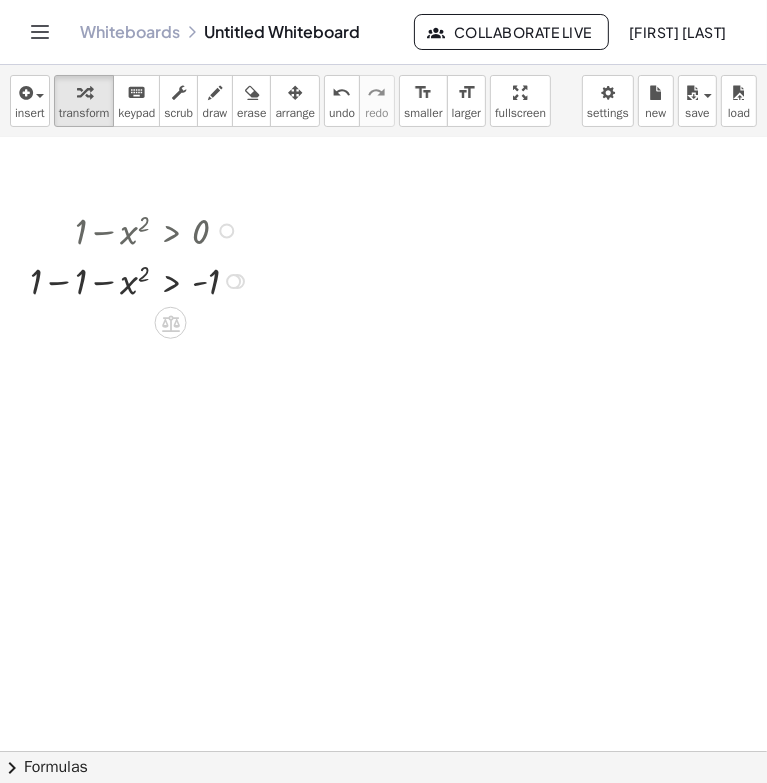 click at bounding box center [142, 279] 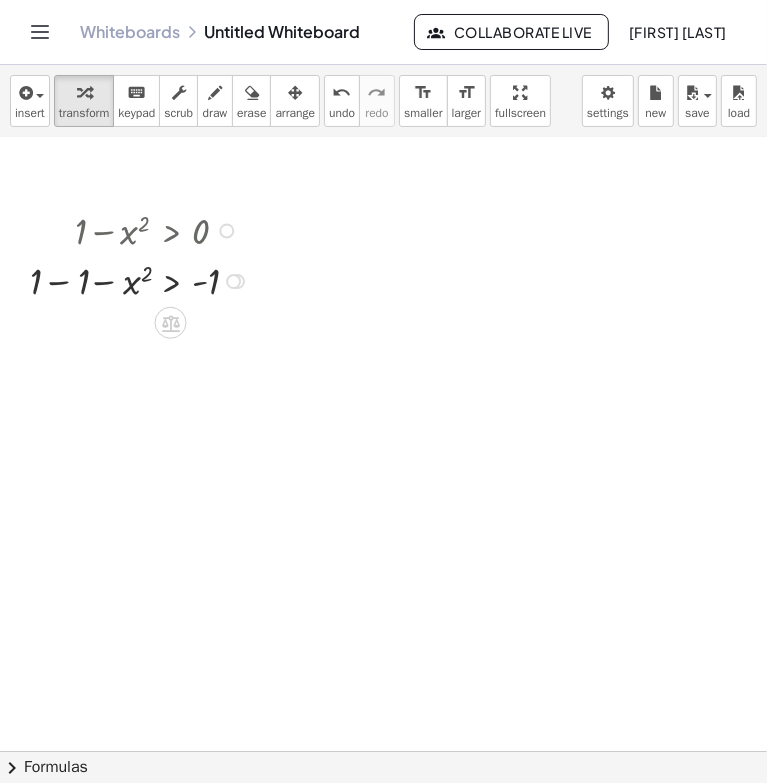 click at bounding box center [142, 279] 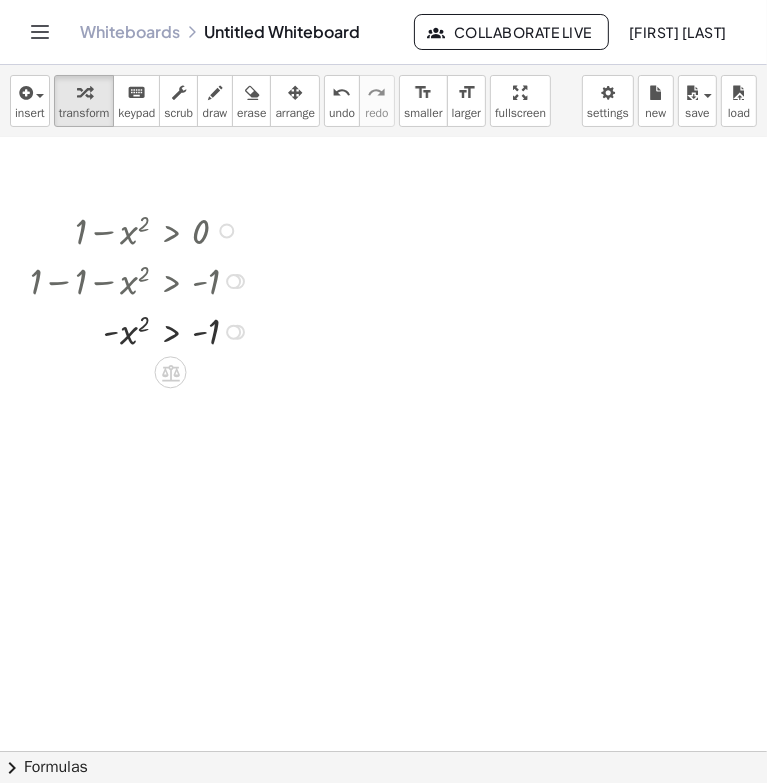 click at bounding box center [142, 330] 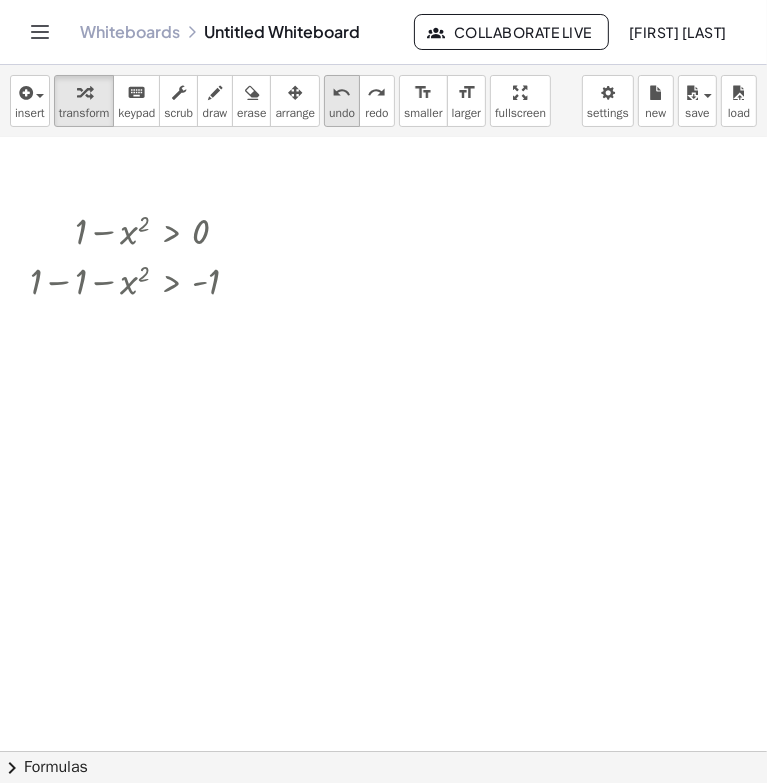 click on "undo" at bounding box center [342, 113] 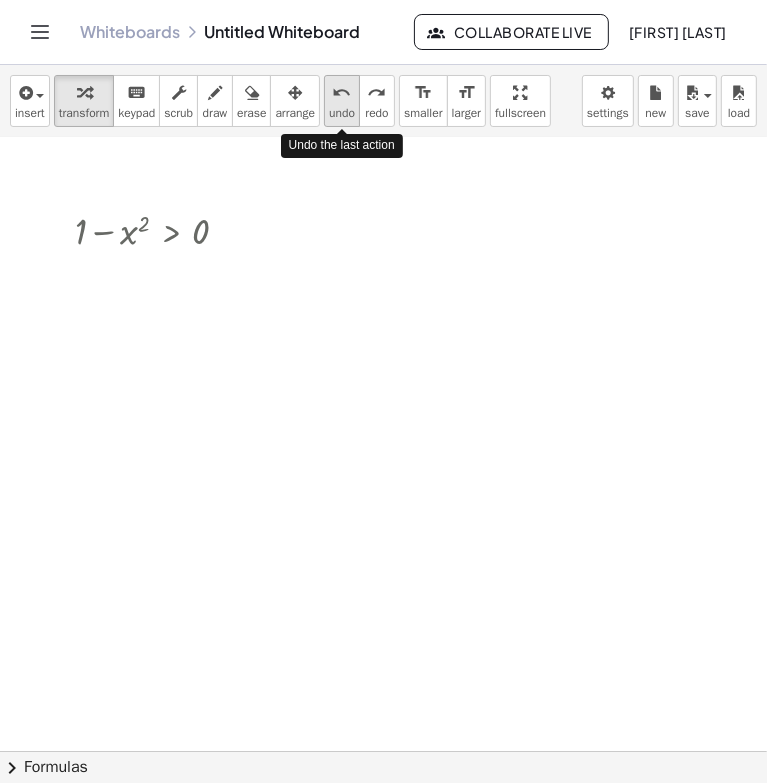 click on "undo" at bounding box center (342, 113) 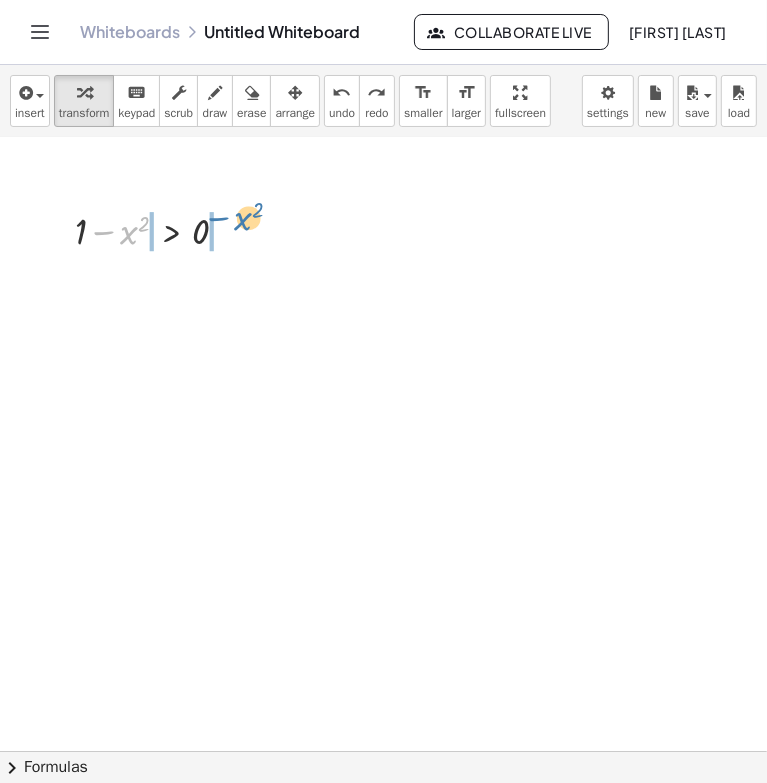 drag, startPoint x: 124, startPoint y: 238, endPoint x: 239, endPoint y: 225, distance: 115.73245 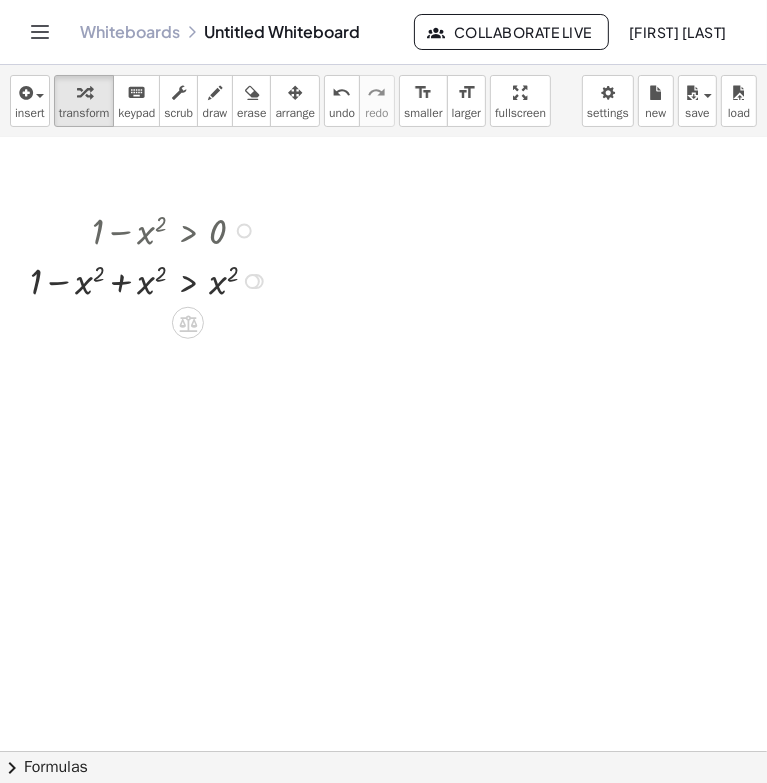 click at bounding box center (152, 279) 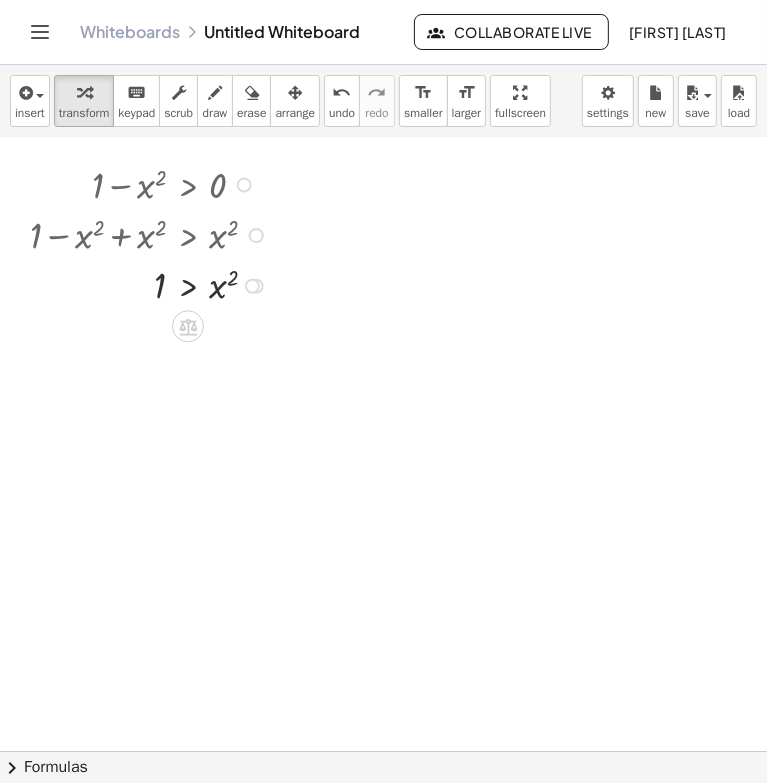 scroll, scrollTop: 432, scrollLeft: 0, axis: vertical 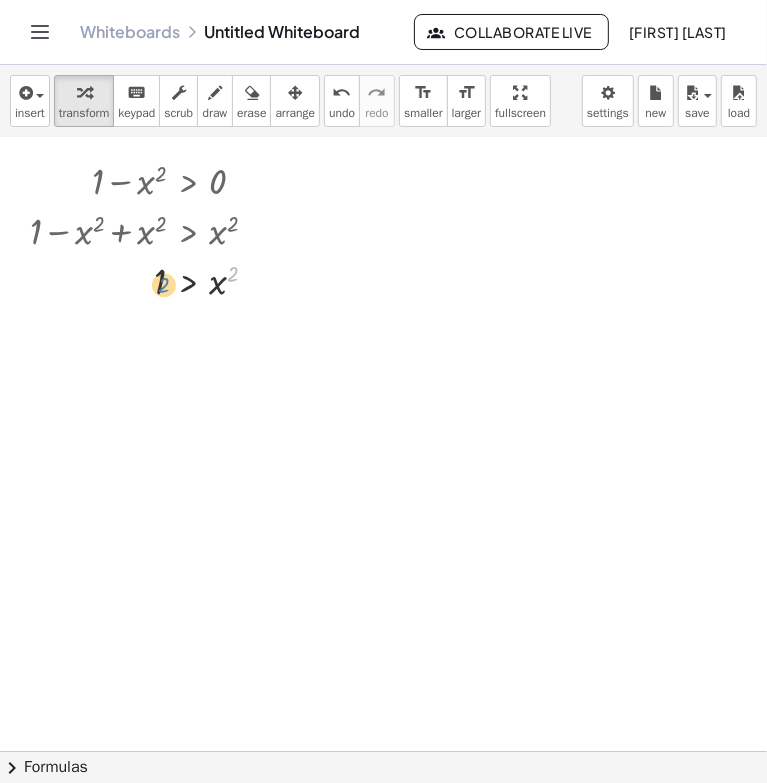 drag, startPoint x: 228, startPoint y: 273, endPoint x: 159, endPoint y: 284, distance: 69.87131 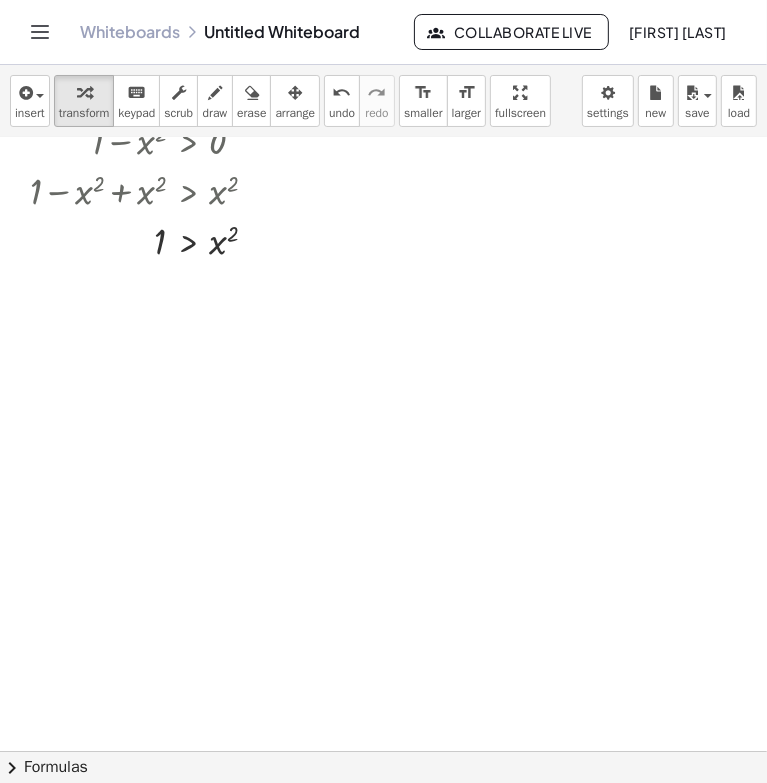 scroll, scrollTop: 472, scrollLeft: 0, axis: vertical 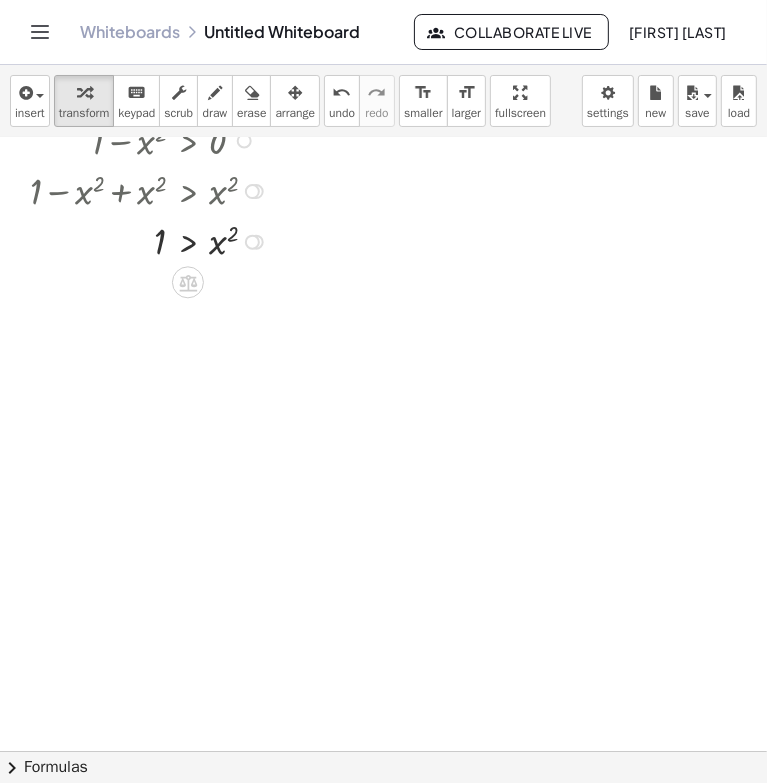 click at bounding box center (252, 242) 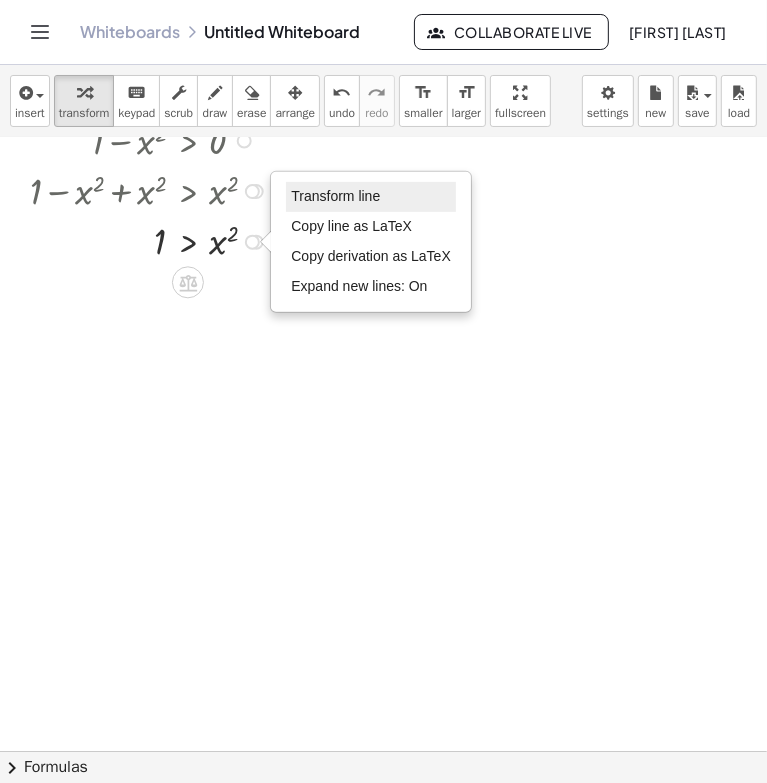 click on "Transform line" at bounding box center [335, 196] 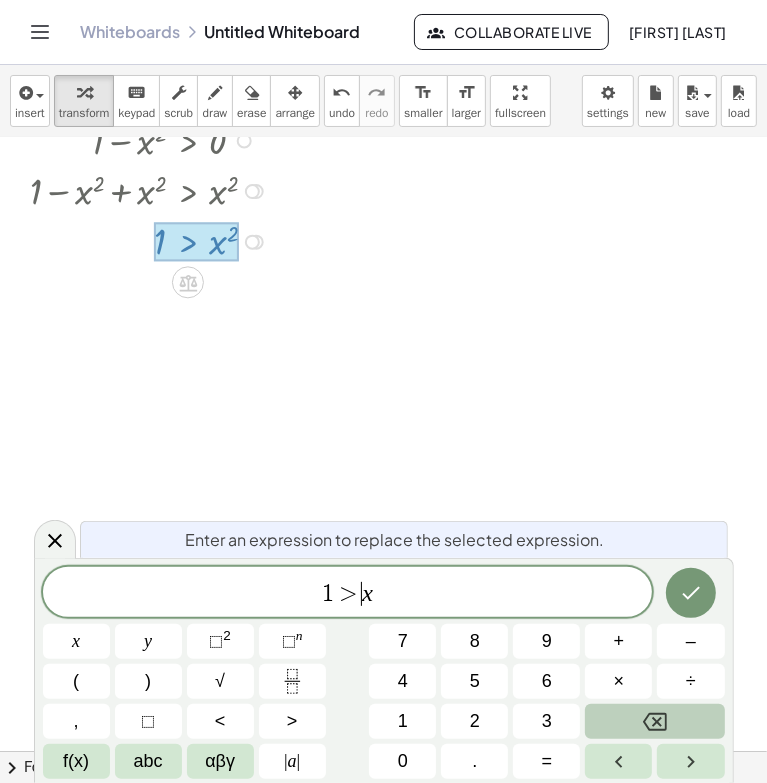 click on ">" at bounding box center (348, 594) 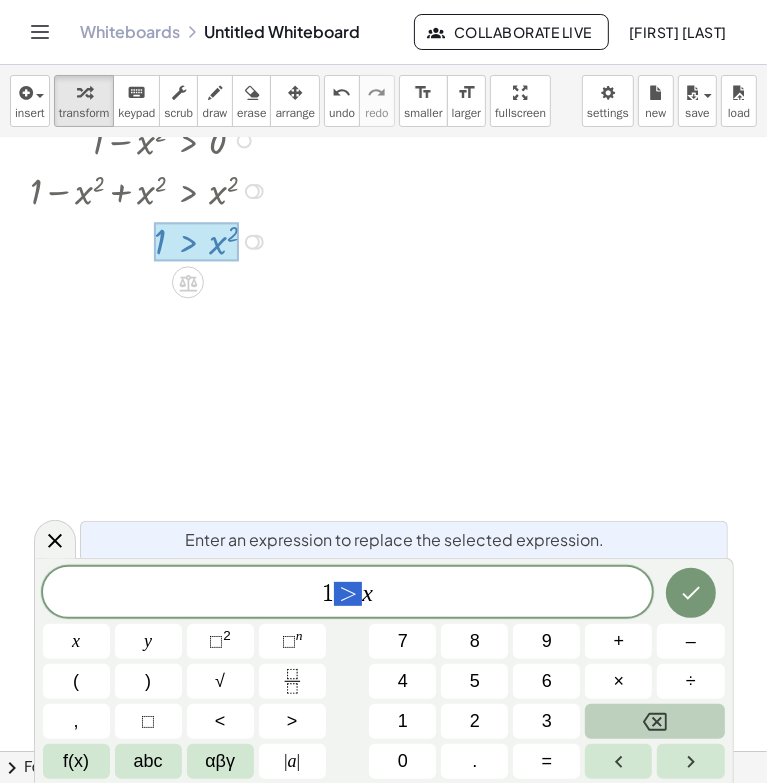drag, startPoint x: 356, startPoint y: 598, endPoint x: 344, endPoint y: 598, distance: 12 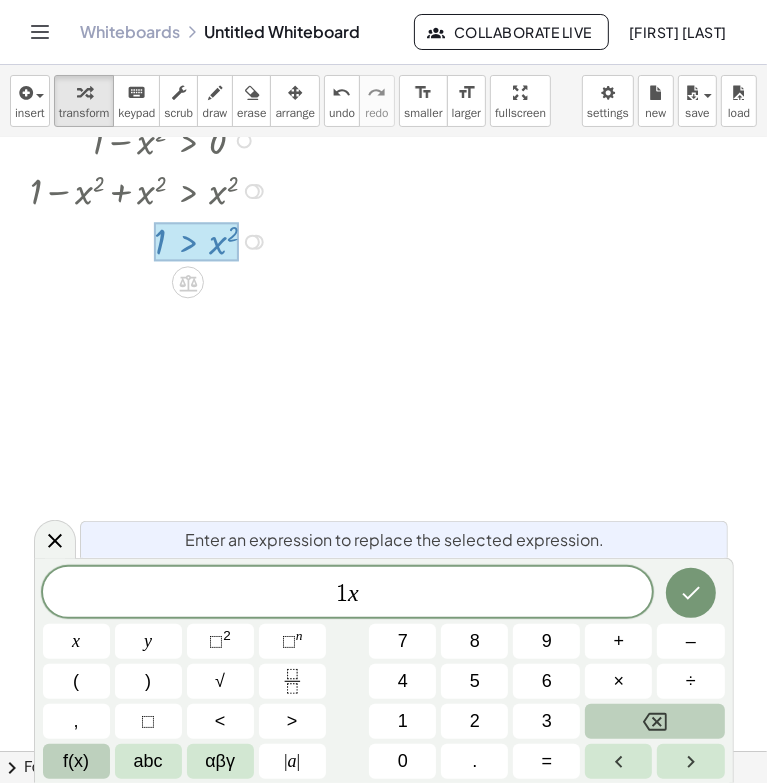 click on "f(x)" at bounding box center (76, 761) 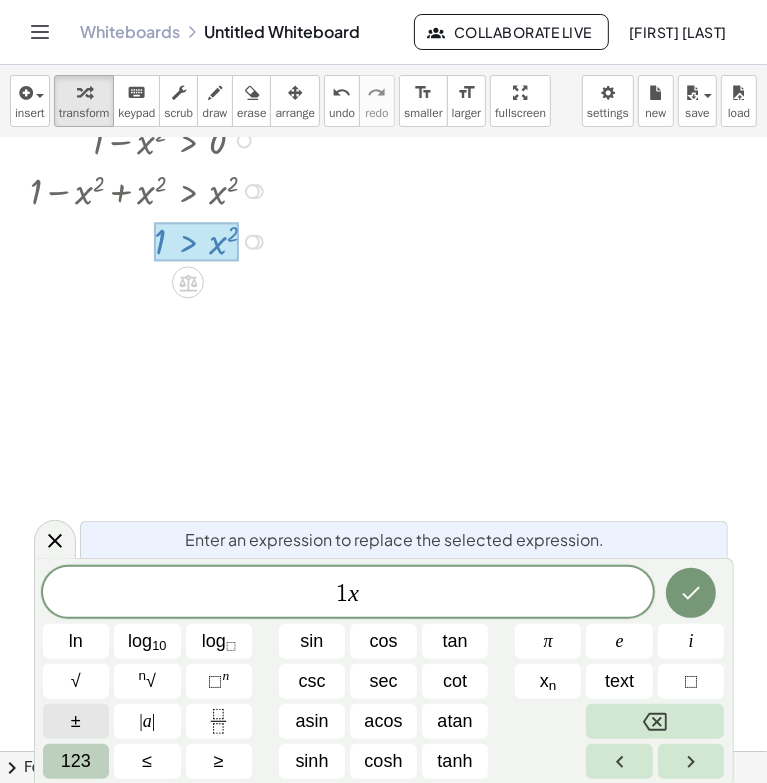 click on "±" at bounding box center [76, 721] 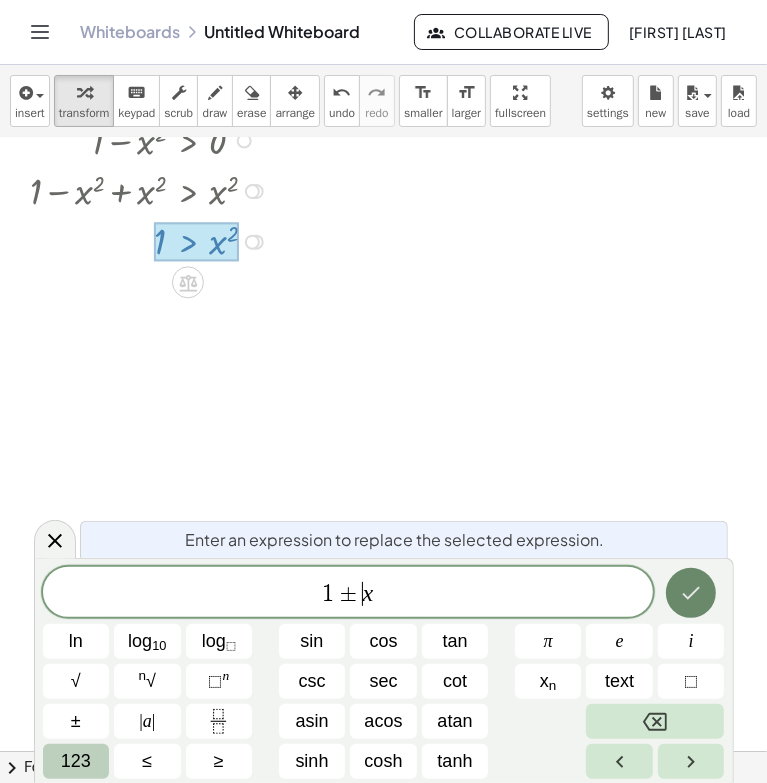 click 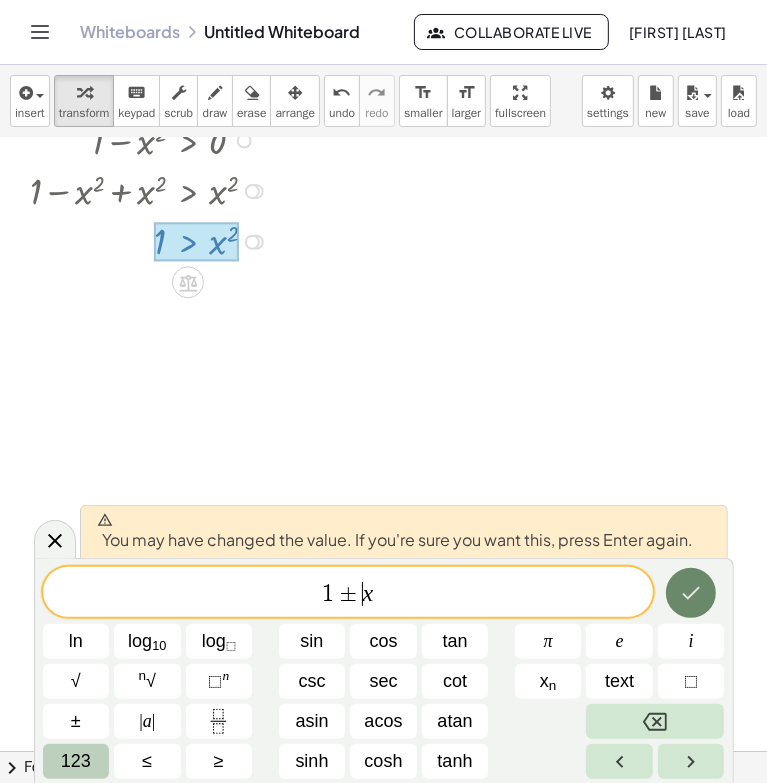click 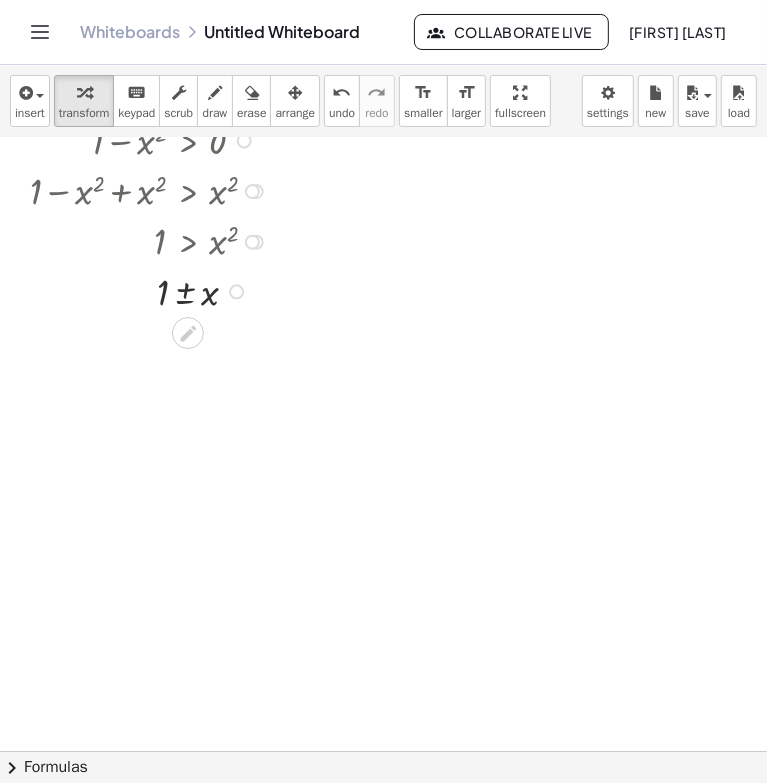 click at bounding box center (152, 290) 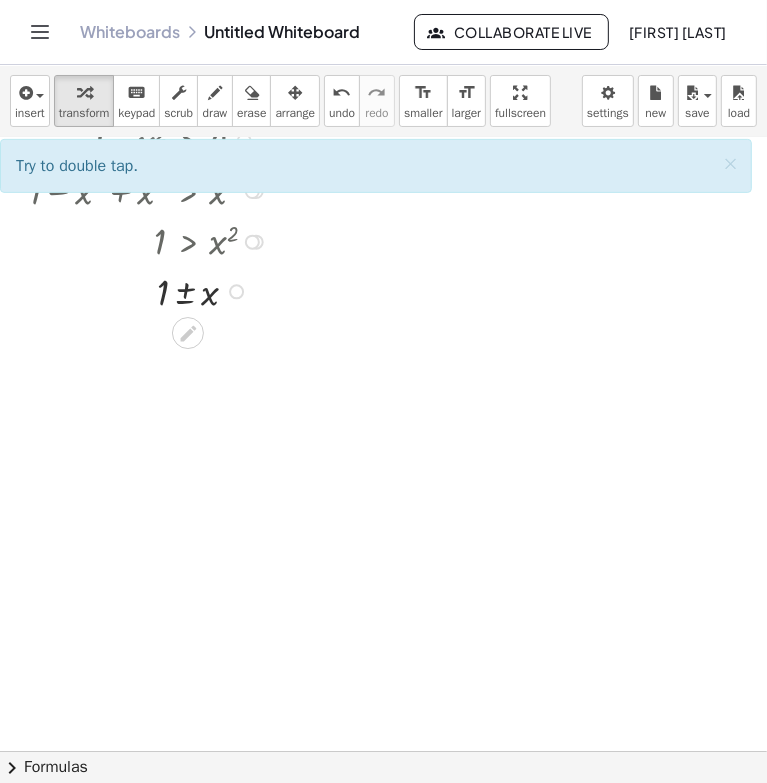 click at bounding box center [152, 290] 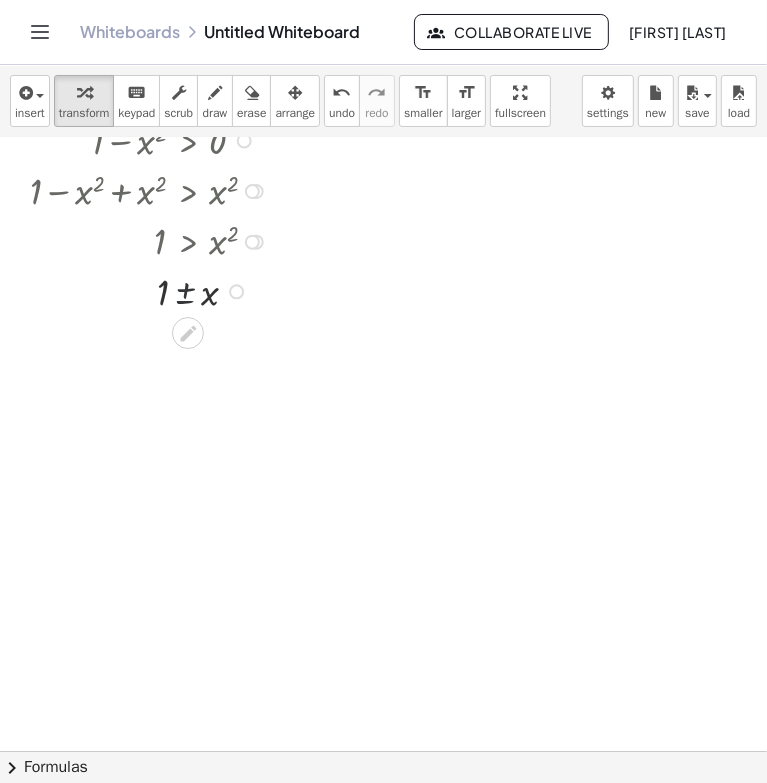 click at bounding box center (152, 290) 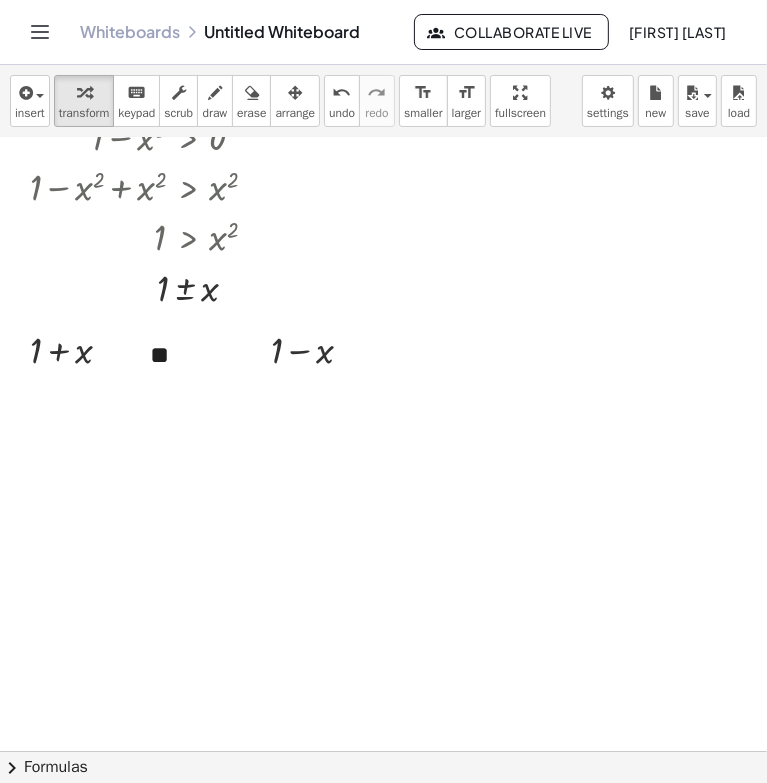 scroll, scrollTop: 476, scrollLeft: 0, axis: vertical 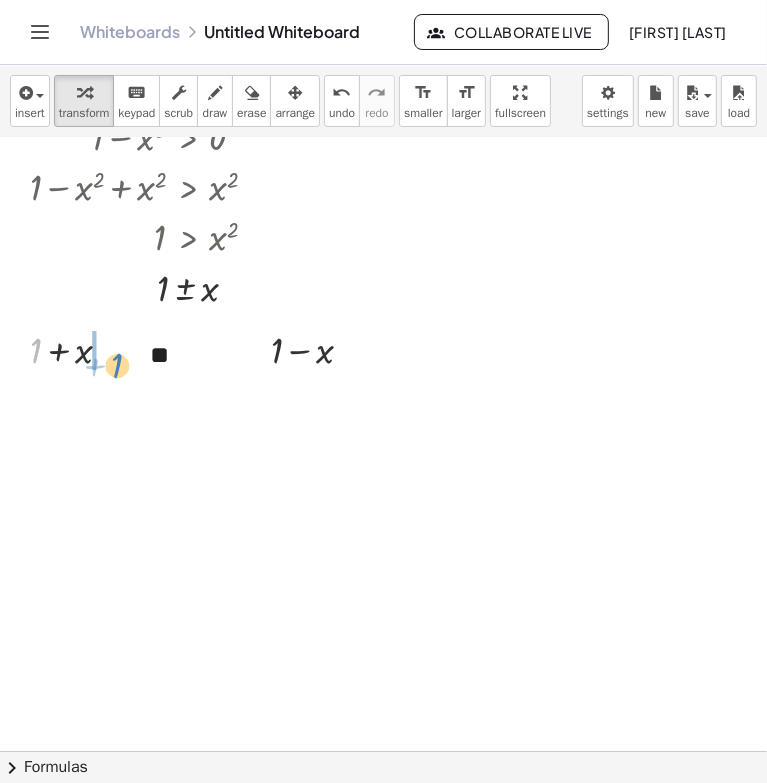 drag, startPoint x: 57, startPoint y: 347, endPoint x: 112, endPoint y: 359, distance: 56.293873 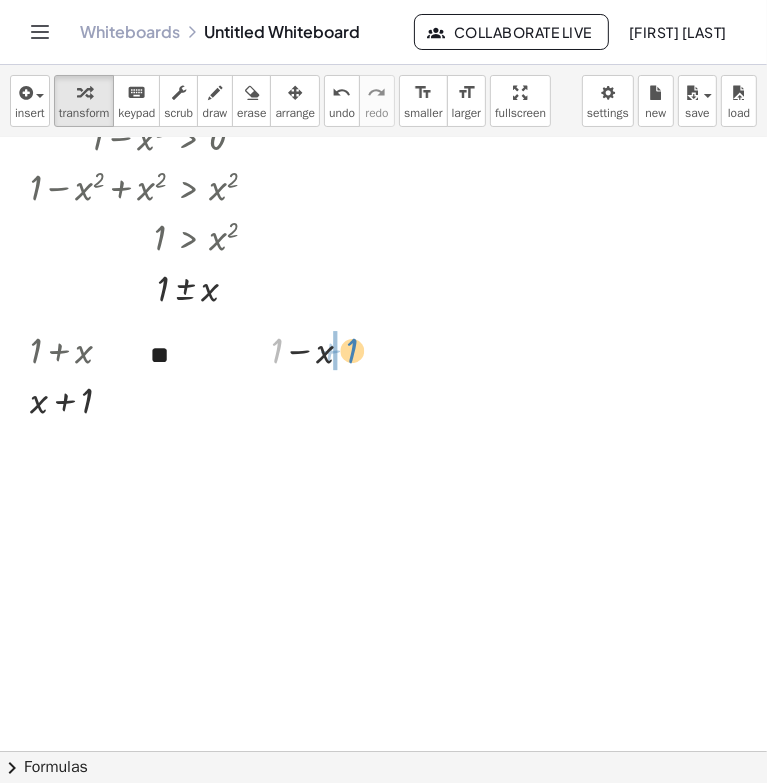 drag, startPoint x: 279, startPoint y: 358, endPoint x: 354, endPoint y: 358, distance: 75 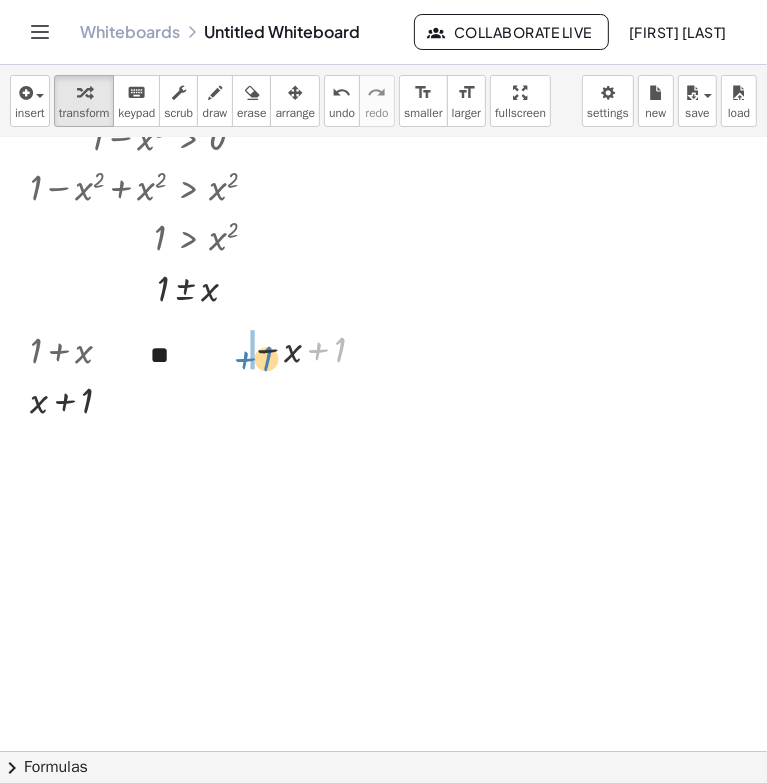 drag, startPoint x: 338, startPoint y: 350, endPoint x: 264, endPoint y: 359, distance: 74.54529 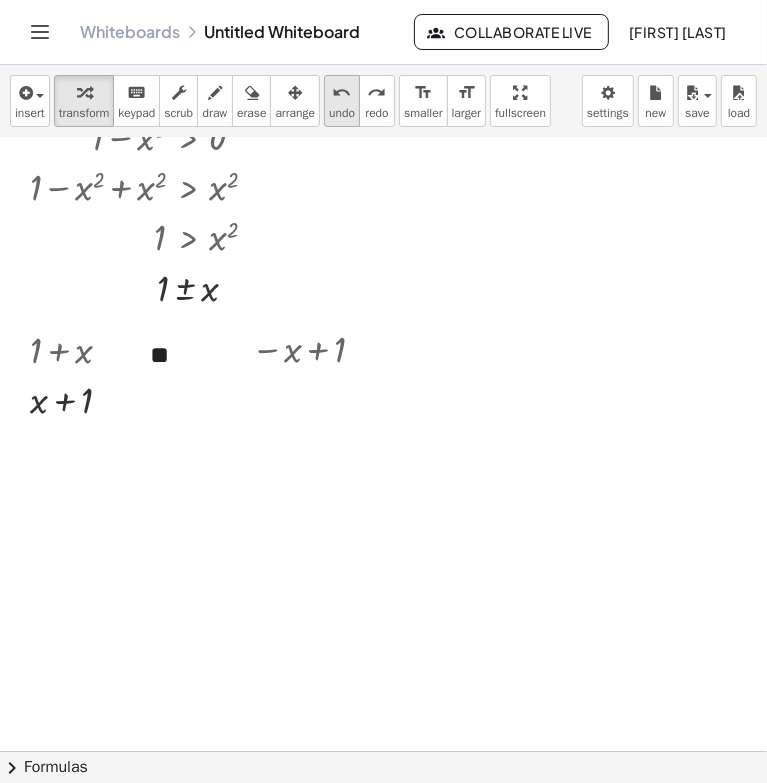click on "undo" at bounding box center (342, 113) 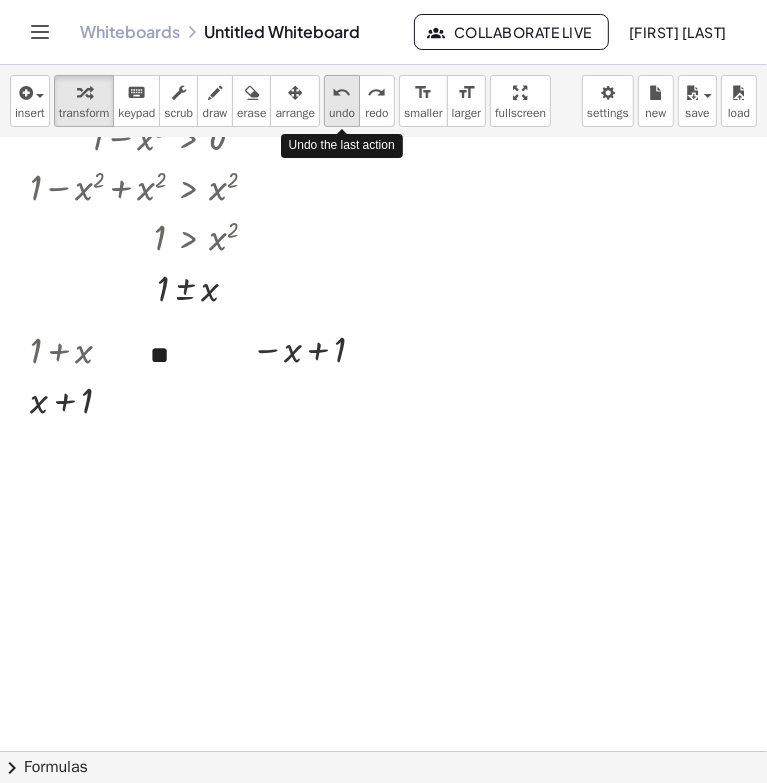 click on "undo" at bounding box center [342, 113] 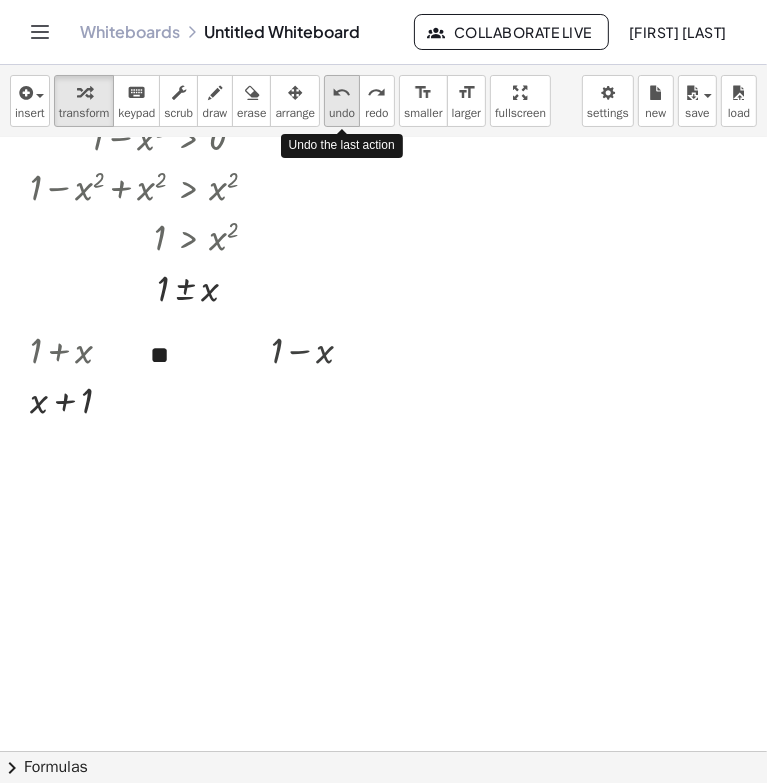 click on "undo" at bounding box center [342, 113] 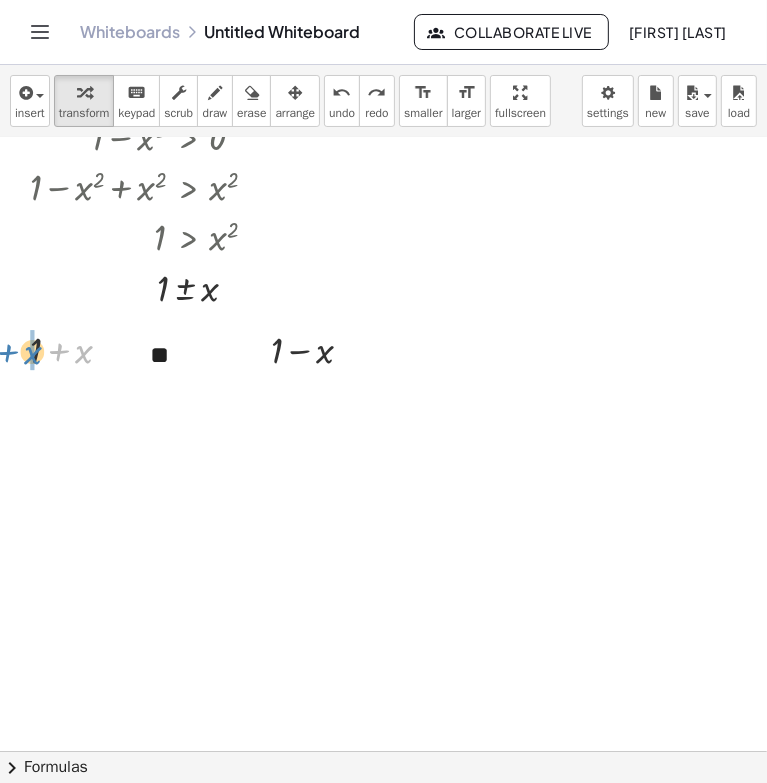 drag, startPoint x: 83, startPoint y: 347, endPoint x: 32, endPoint y: 348, distance: 51.009804 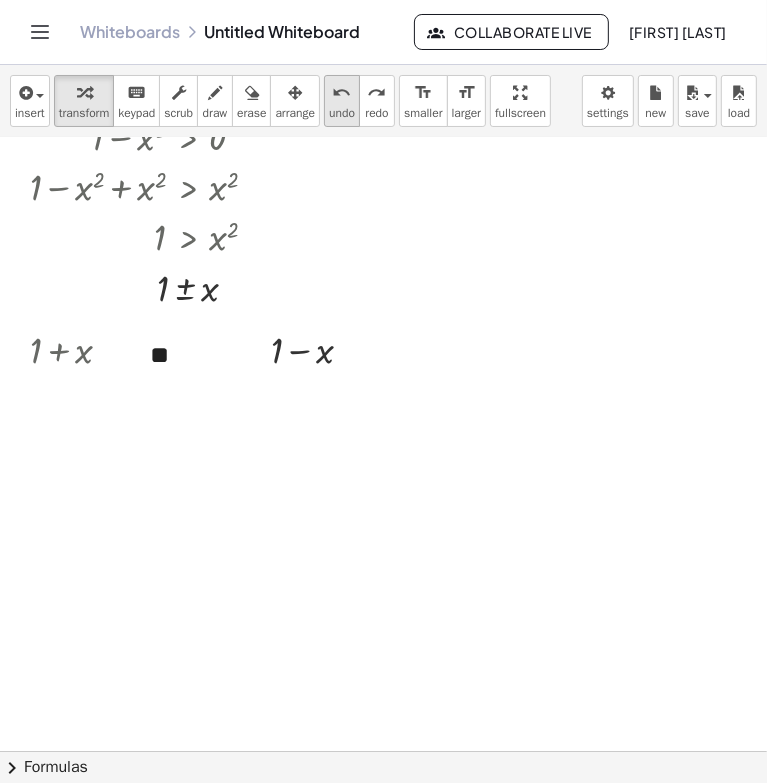 click on "undo" at bounding box center (342, 92) 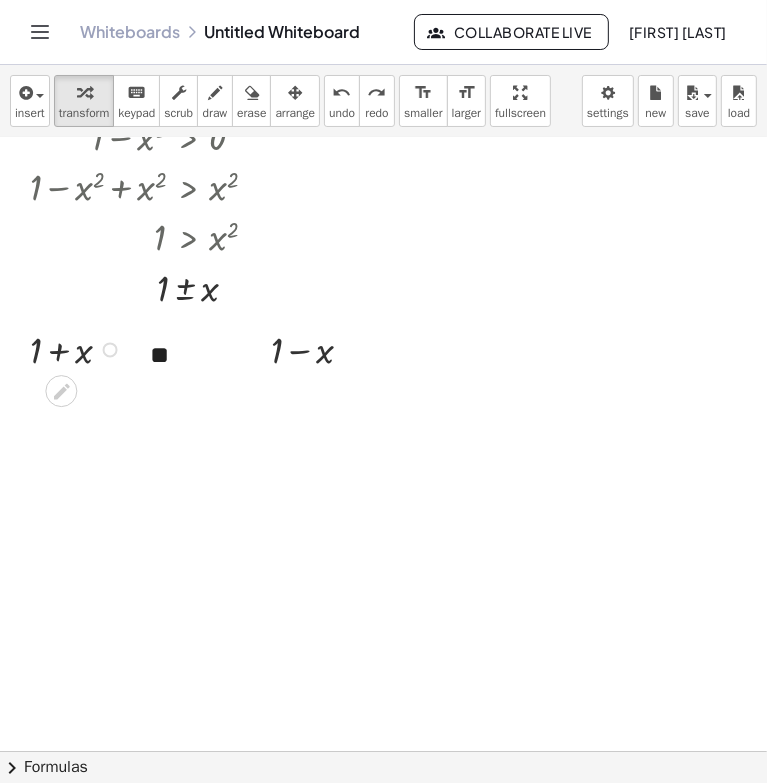 click at bounding box center [110, 349] 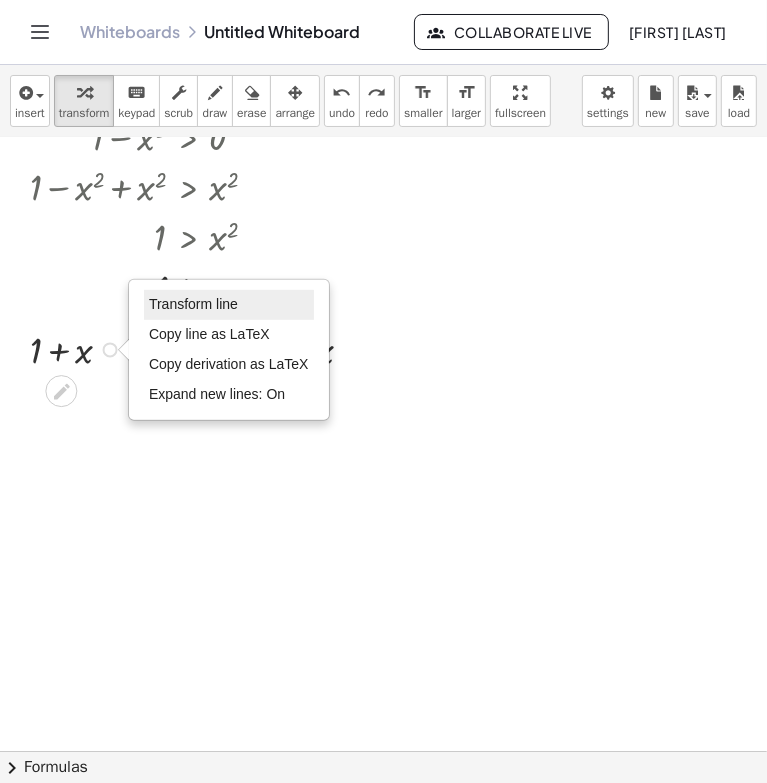 click on "Transform line" at bounding box center (193, 304) 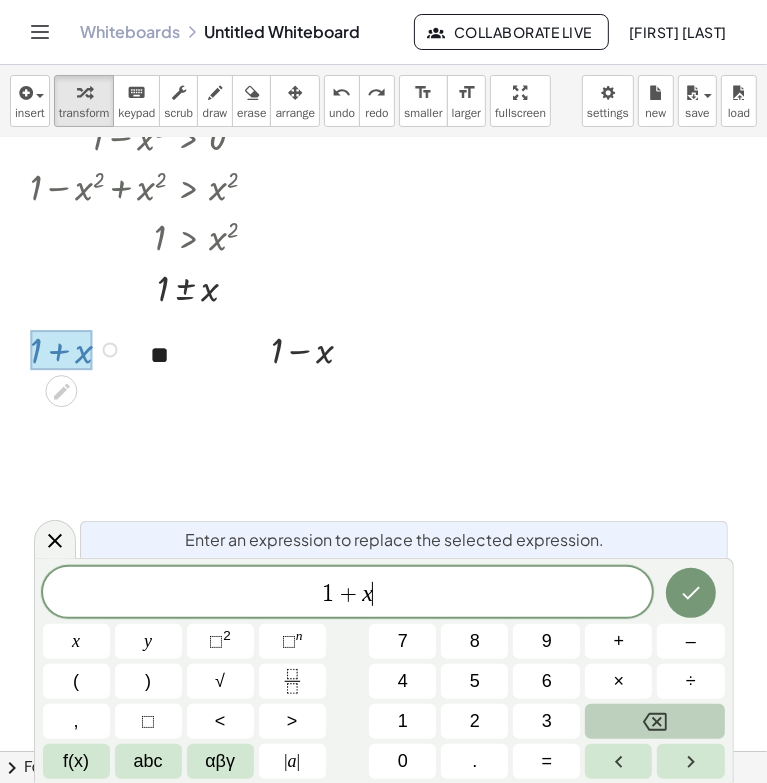 click on "1 + x ​" at bounding box center (348, 594) 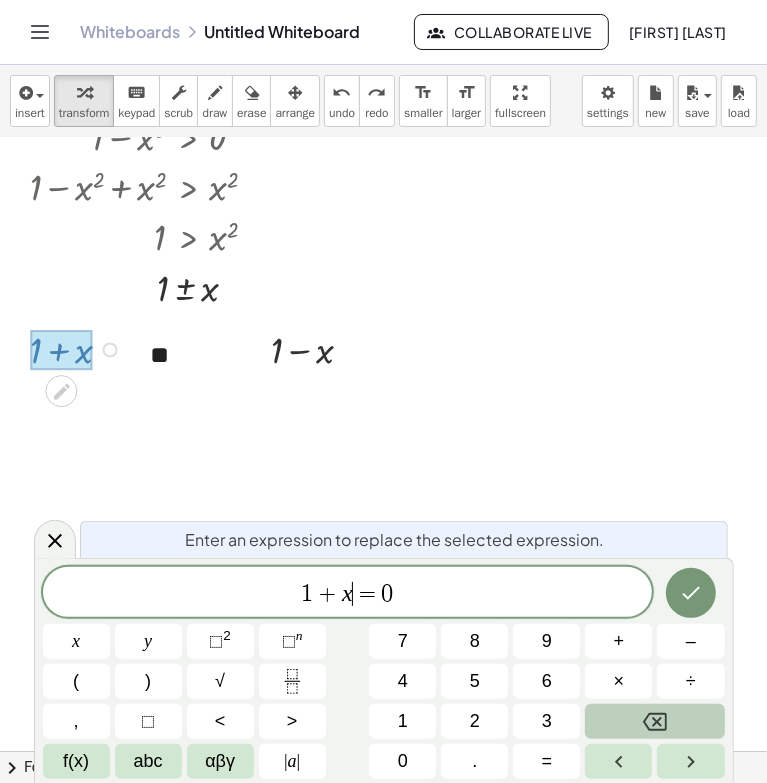 click on "=" at bounding box center [367, 594] 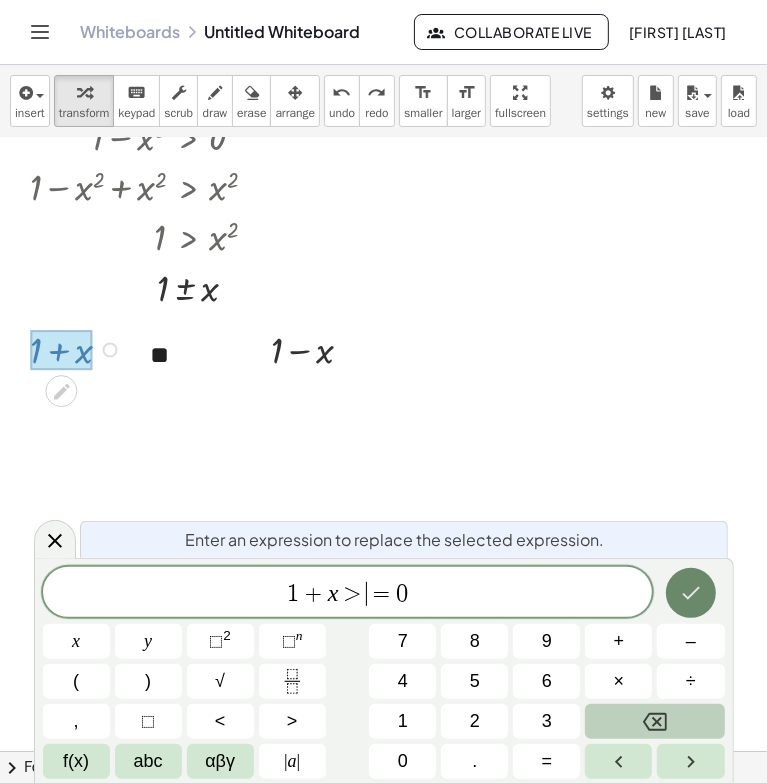 click 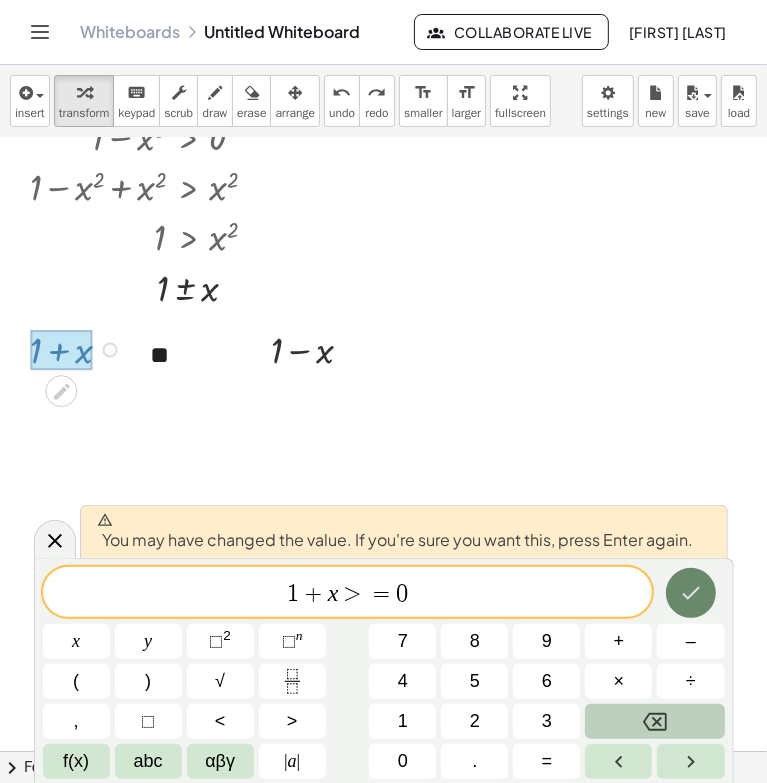 click 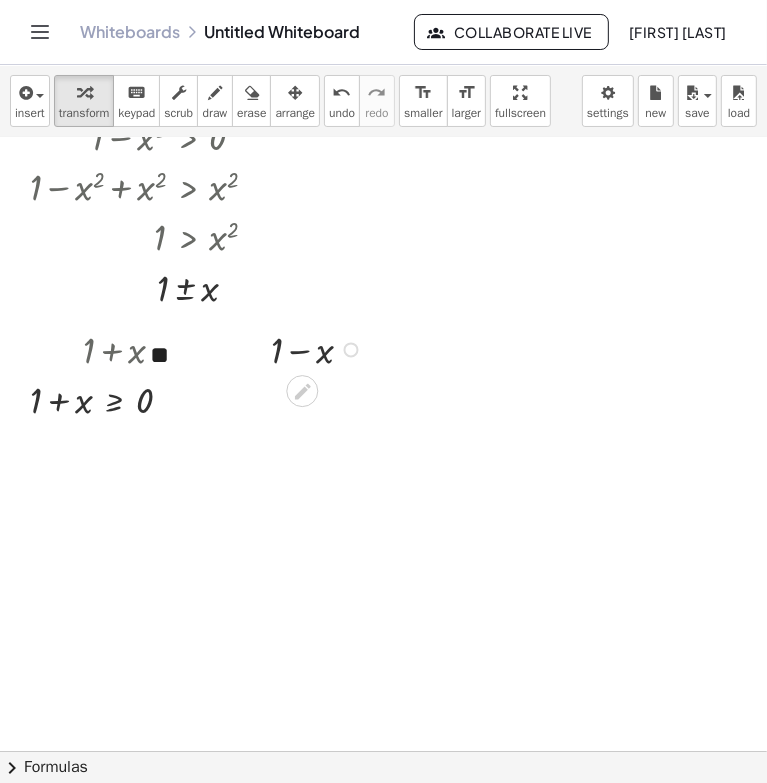 click at bounding box center (351, 349) 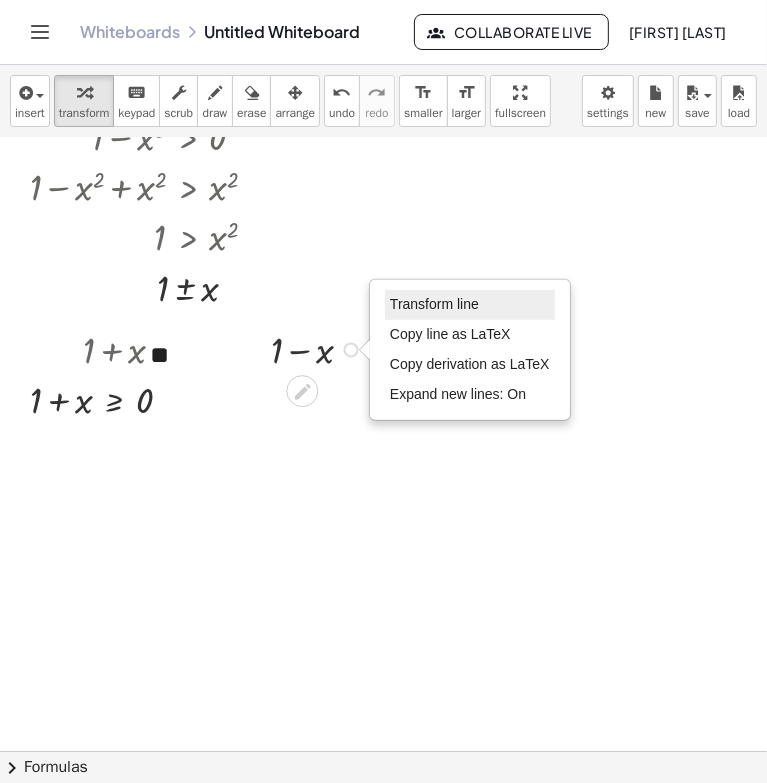 click on "Transform line" at bounding box center (434, 304) 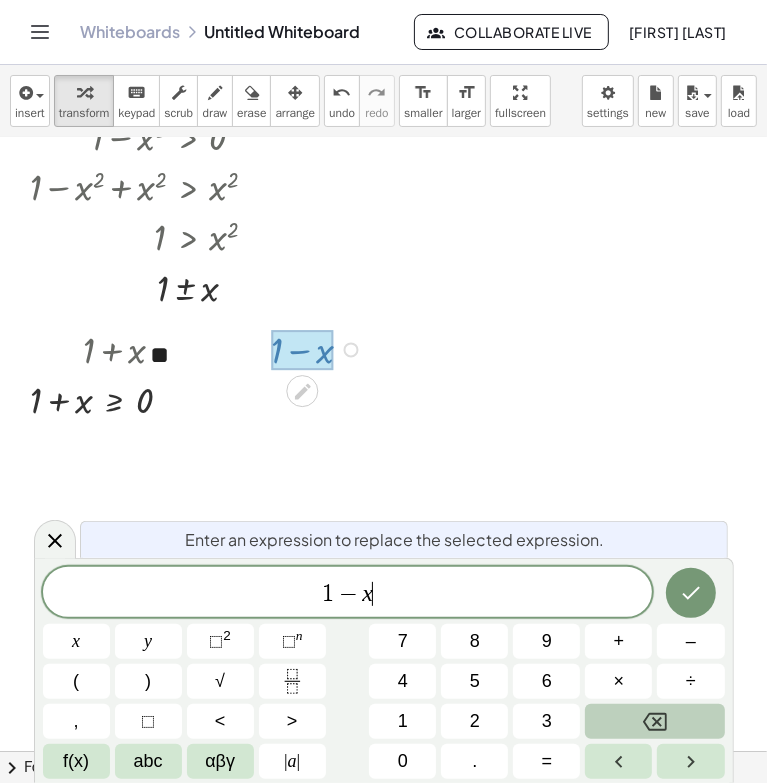 click on "1 − x ​" at bounding box center (348, 594) 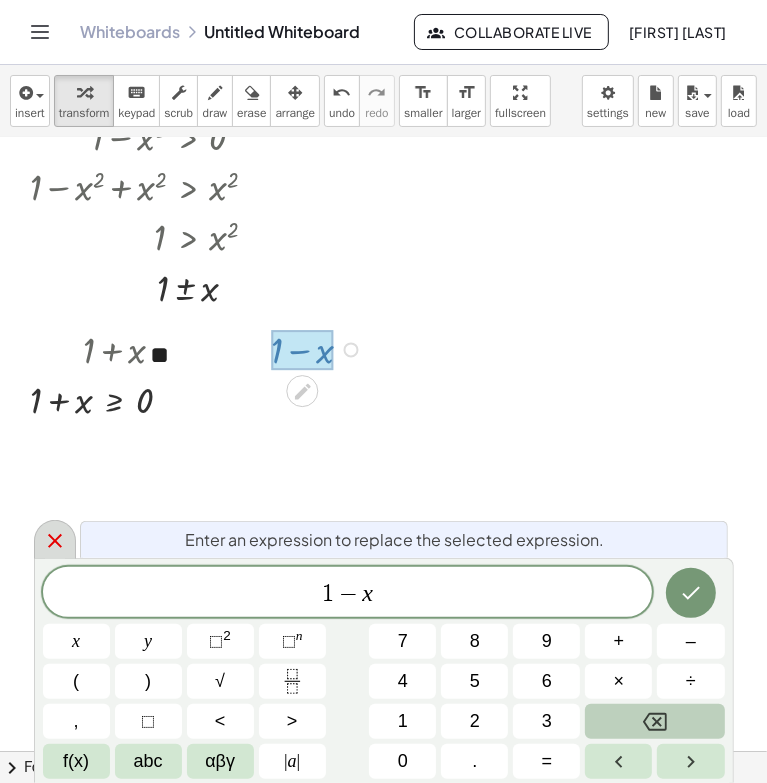 click 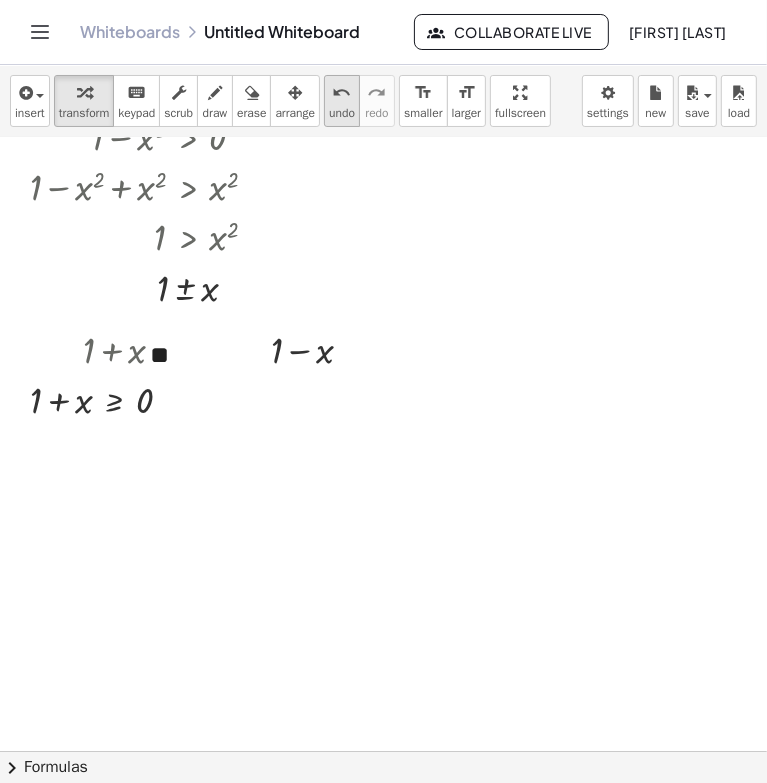 click on "undo undo" at bounding box center (342, 101) 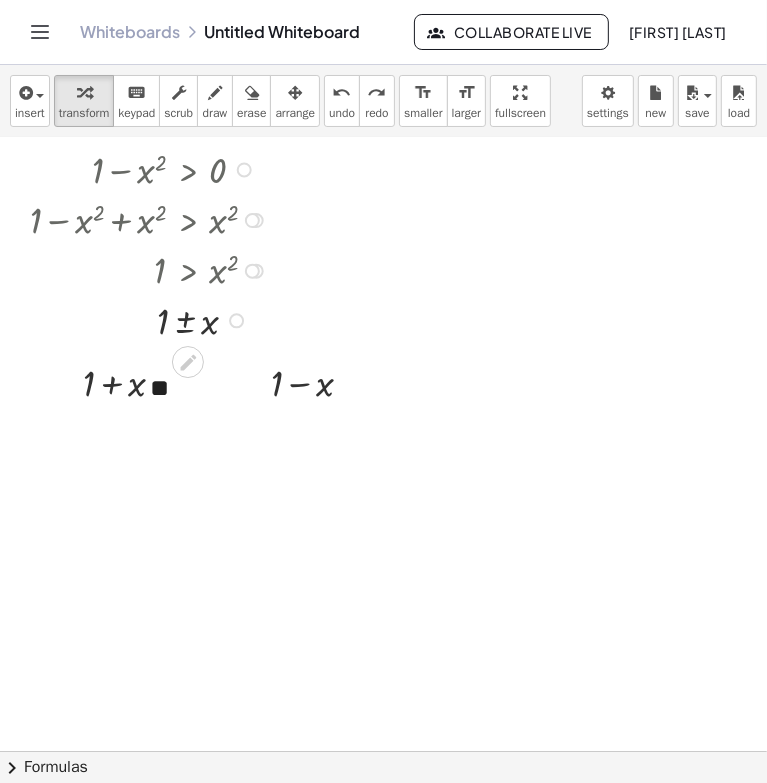 scroll, scrollTop: 440, scrollLeft: 0, axis: vertical 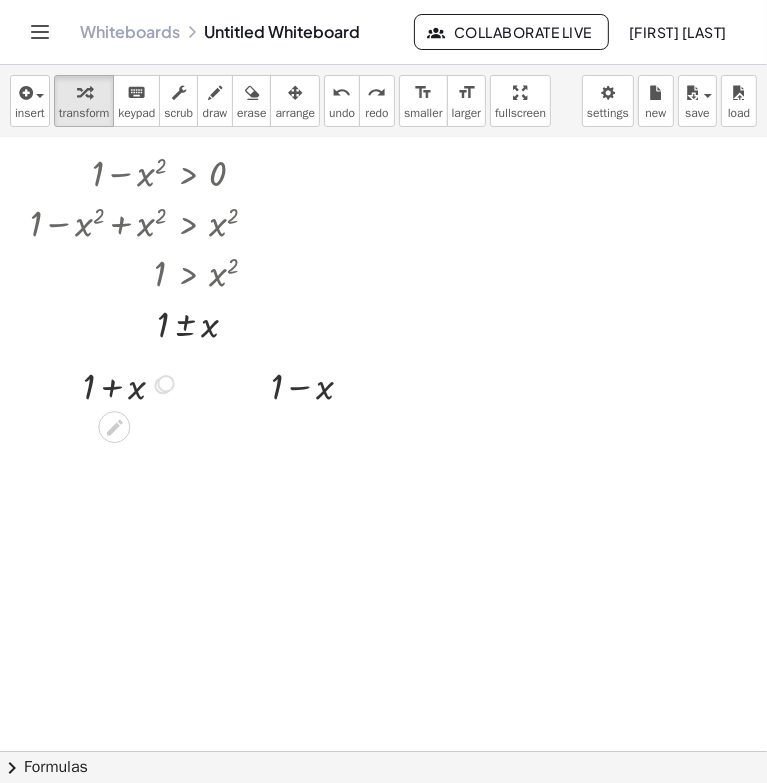click at bounding box center [163, 385] 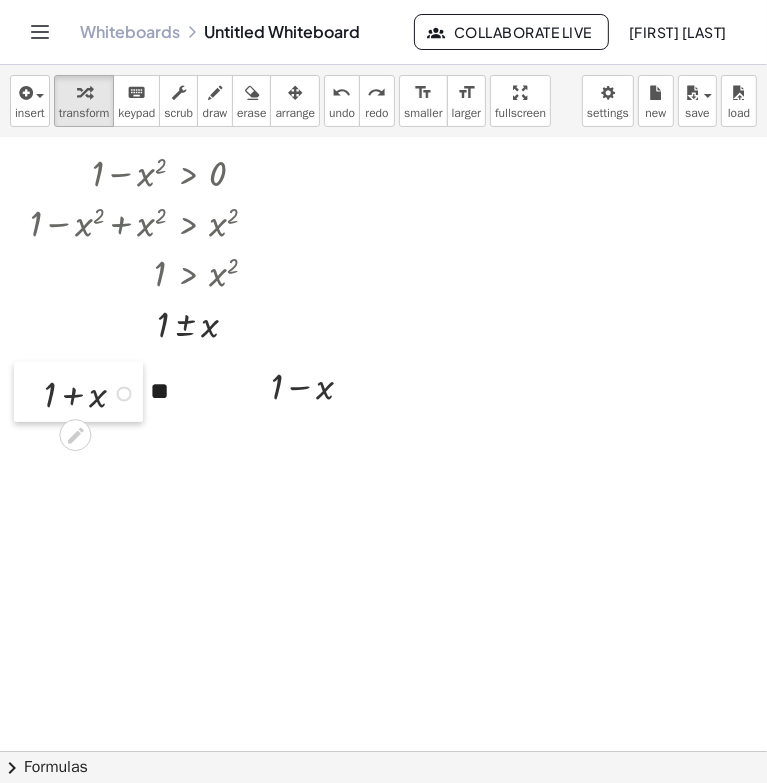 drag, startPoint x: 72, startPoint y: 379, endPoint x: 33, endPoint y: 387, distance: 39.812057 